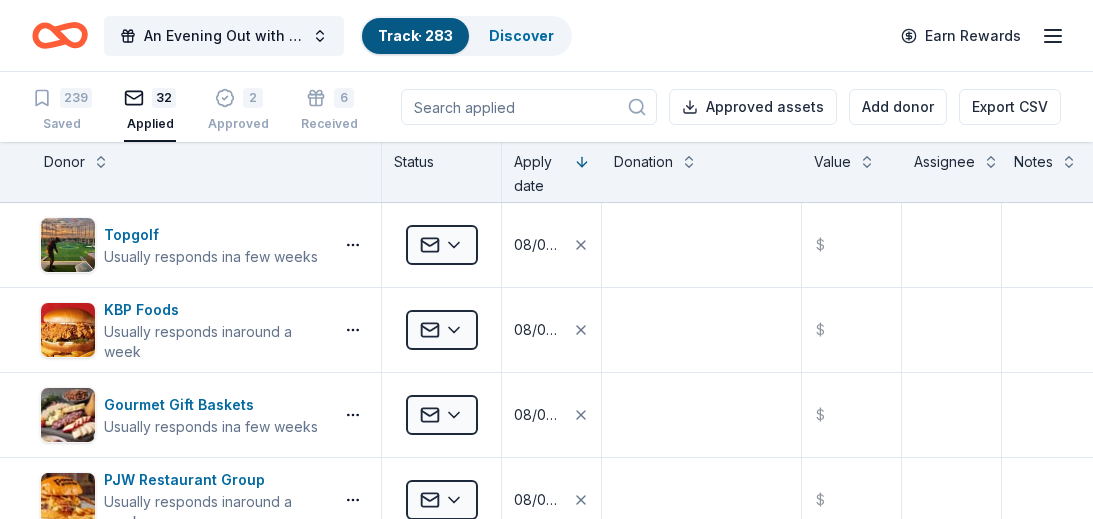 scroll, scrollTop: 0, scrollLeft: 0, axis: both 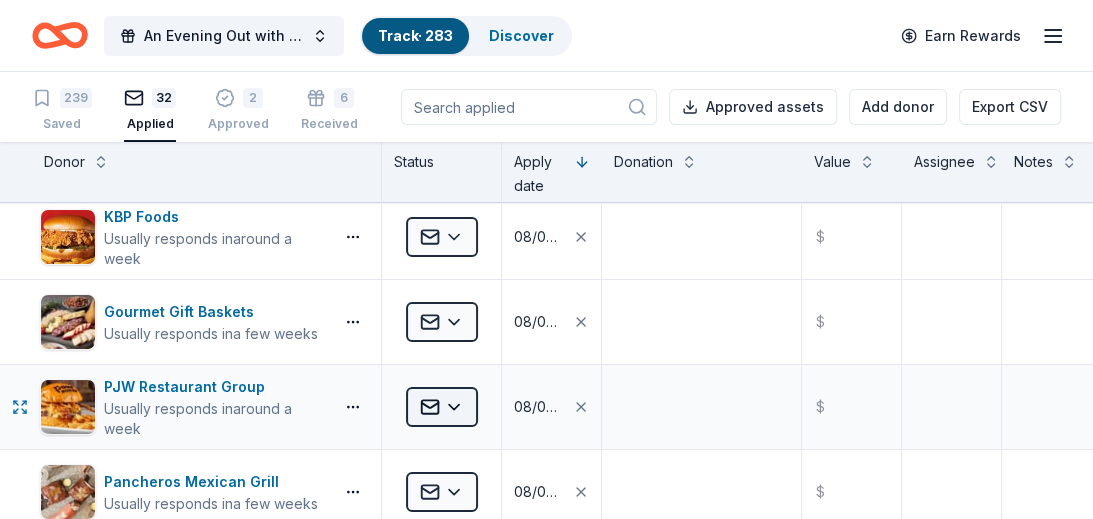 click on "An Evening Out with The Pride Center of NJ Track  · 283 Discover Earn Rewards 239 Saved 32 Applied 2 Approved 6 Received Declined Not interested  Approved assets Add donor Export CSV Donor Status Apply date Donation Value Assignee Notes Topgolf Usually responds in  a few weeks Applied 08/06/2025 $ KBP Foods Usually responds in  around a week Applied 08/06/2025 $ Gourmet Gift Baskets Usually responds in  a few weeks Applied 08/06/2025 $ PJW Restaurant Group Usually responds in  around a week Applied 08/06/2025 $ Pancheros Mexican Grill Usually responds in  a few weeks Applied 08/06/2025 $ Chipotle Usually responds in  a few weeks Applied 08/06/2025 $ Grunin Center for the Arts Usually responds in  a few weeks Applied 08/06/2025 $ Color Me Mine (Edison) Applied 08/06/2025 $ First Watch Usually responds in  around a week Applied 07/29/2025 $ New York Knicks Usually responds in  over a month Applied 07/29/2025 $ LEGOLAND Resort (New York) Usually responds in  over a month Applied 07/29/2025 $ Philadelphia Wings" at bounding box center [546, 259] 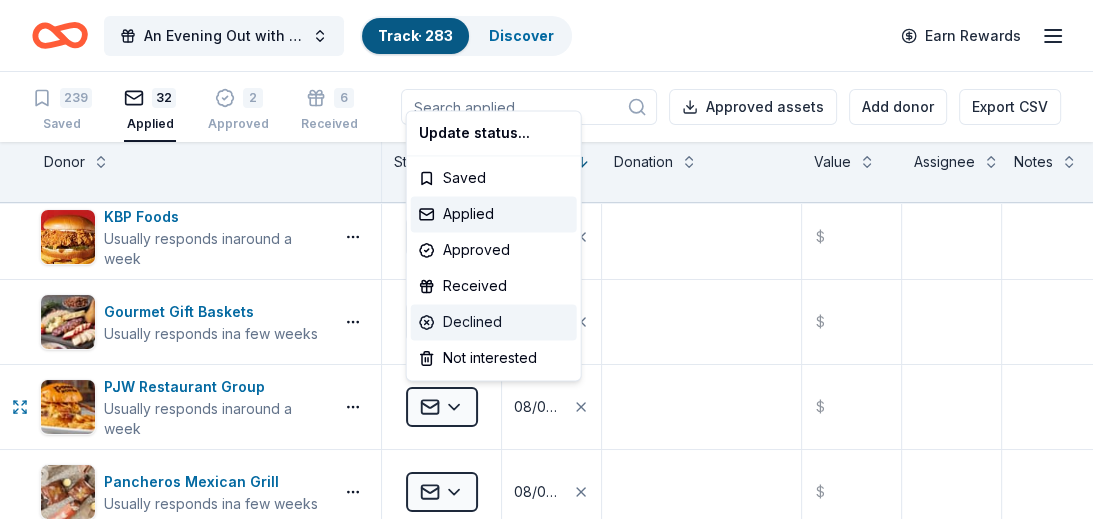 click on "Declined" at bounding box center (494, 322) 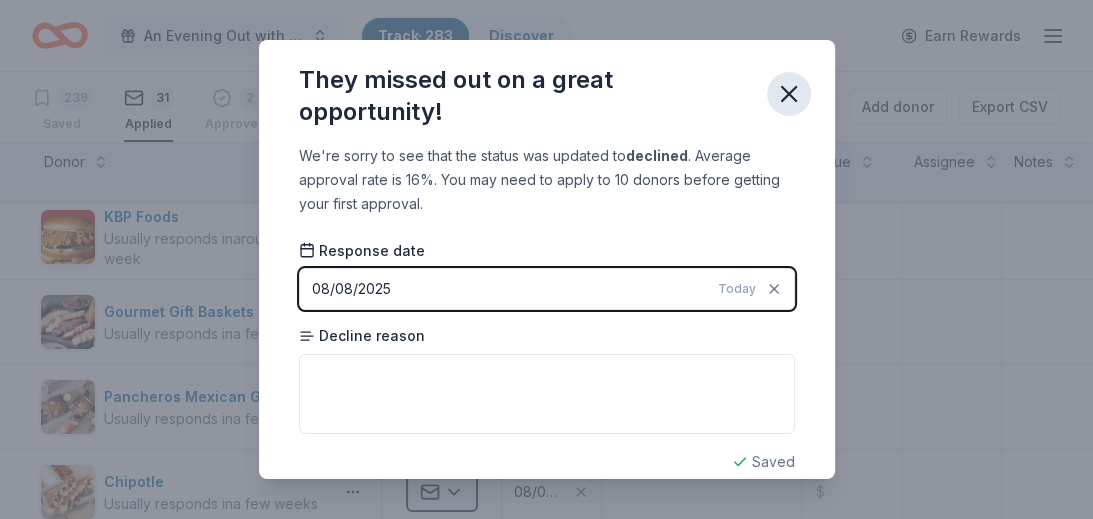 click 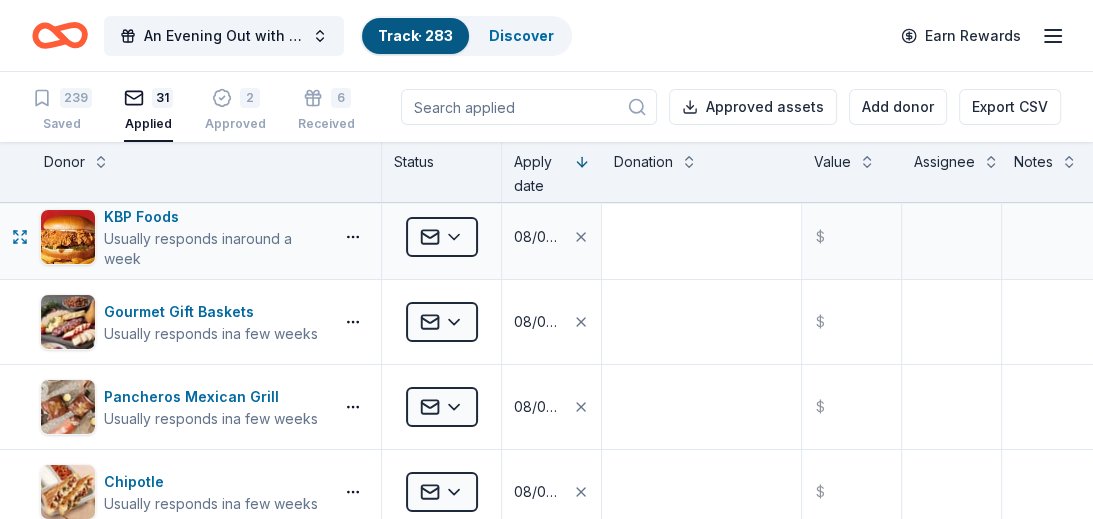 scroll, scrollTop: 0, scrollLeft: 0, axis: both 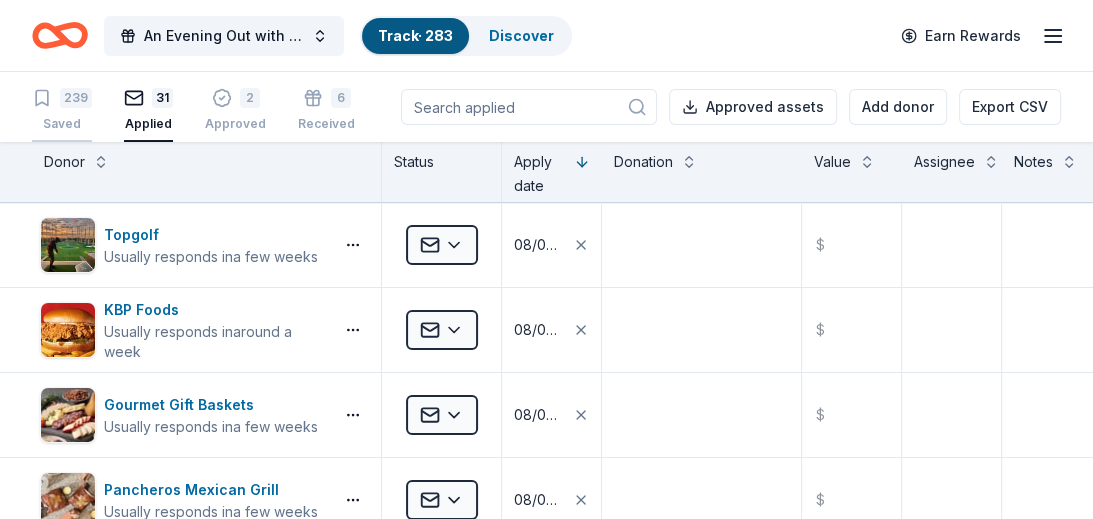 click on "239 Saved" at bounding box center [62, 110] 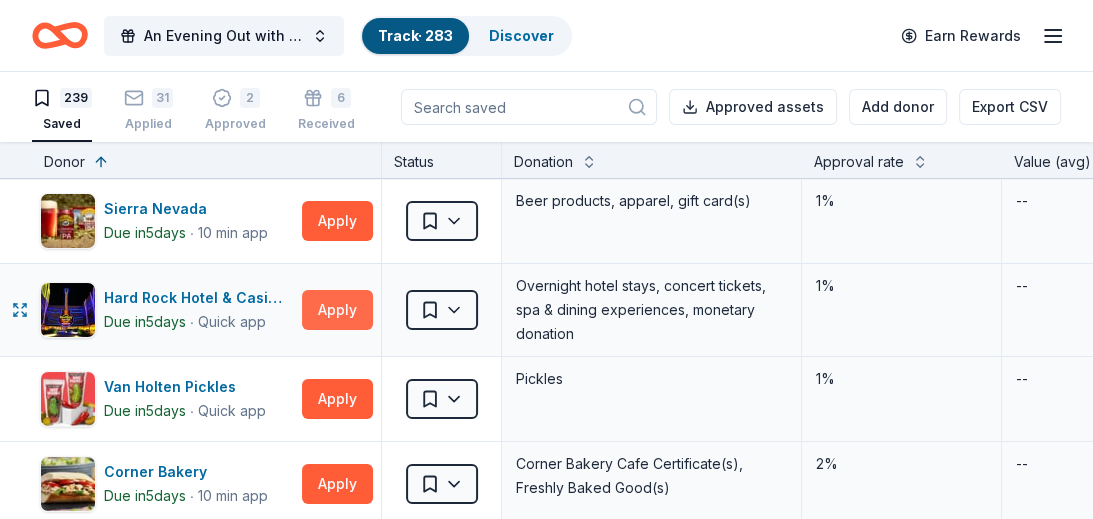 click on "Apply" at bounding box center [337, 310] 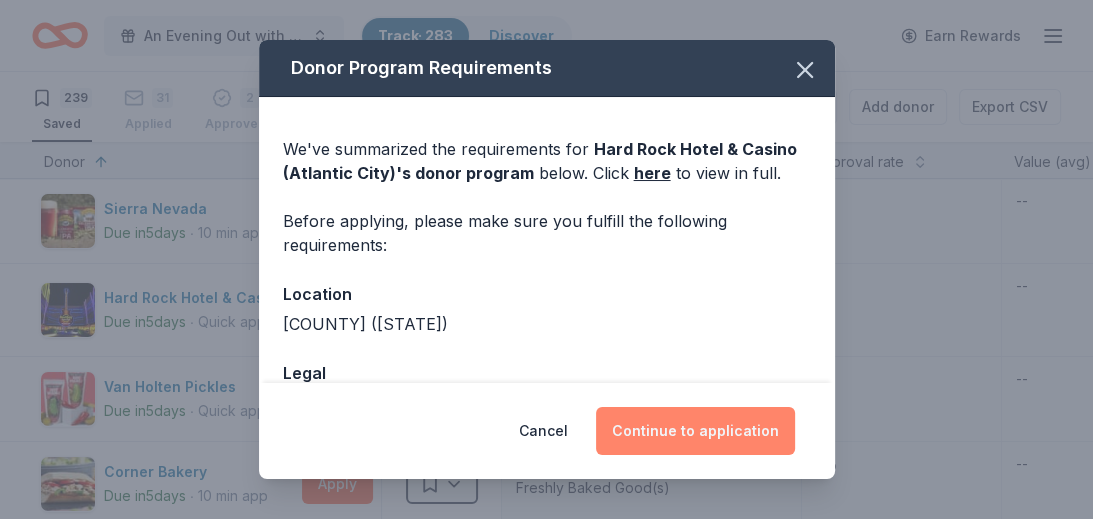 click on "Continue to application" at bounding box center (695, 431) 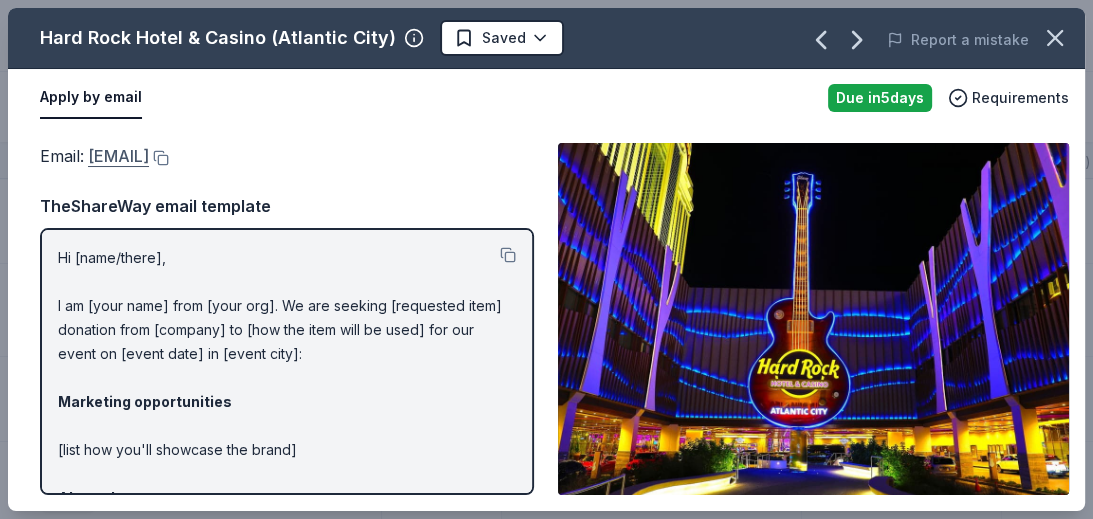 click on "[EMAIL]" at bounding box center (118, 156) 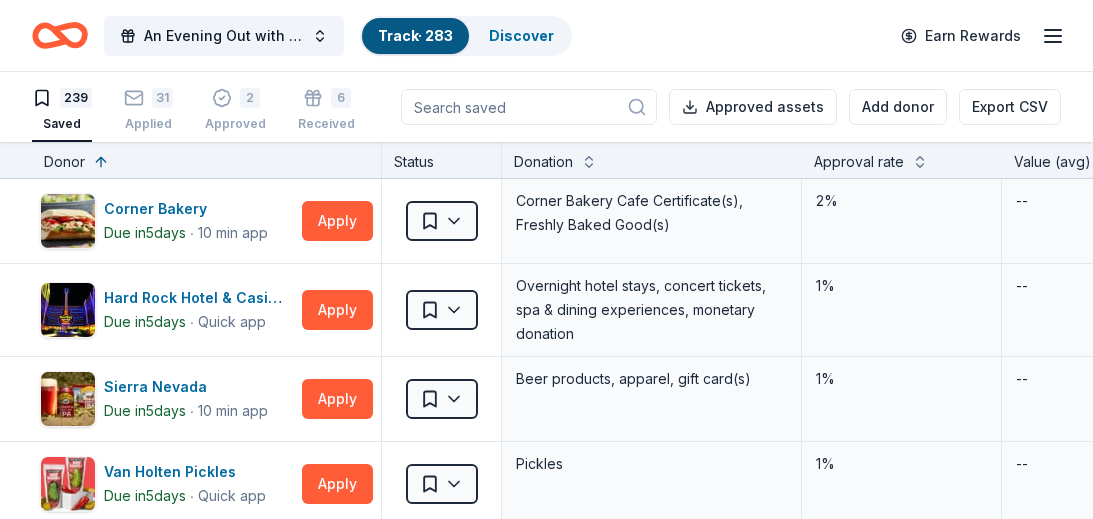 scroll, scrollTop: 0, scrollLeft: 0, axis: both 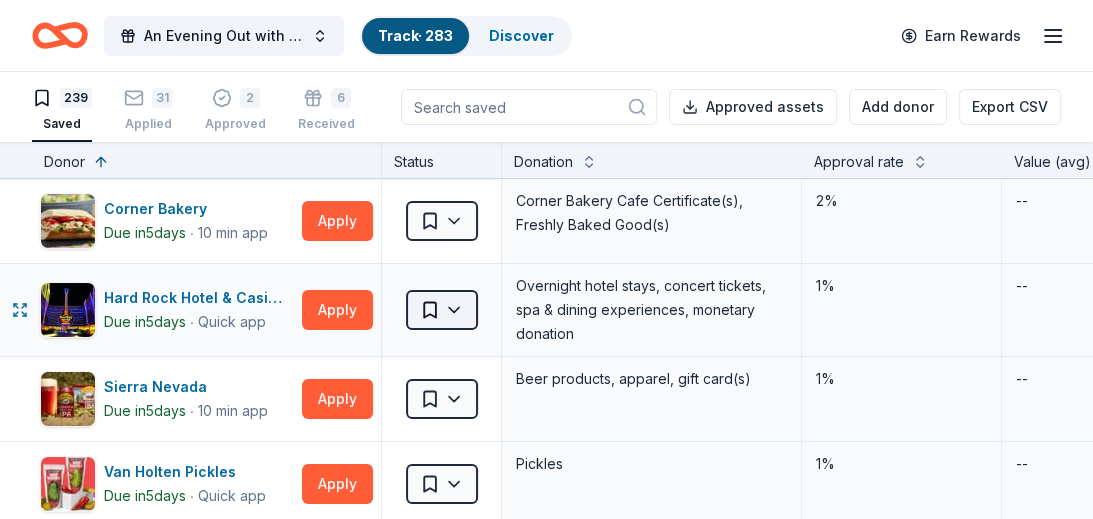 click on "An Evening Out with The Pride Center of NJ Track  · 283 Discover Earn Rewards 239 Saved 31 Applied 2 Approved 6 Received Declined Not interested  Approved assets Add donor Export CSV Donor Status Donation Approval rate Value (avg) Apply method Assignee Notes Corner Bakery Due in  5  days ∙ 10 min app Apply Saved Corner Bakery Cafe Certificate(s), Freshly Baked Good(s) 2% -- Website Hard Rock Hotel & Casino (Atlantic City) Due in  5  days ∙ Quick app Apply Saved Overnight hotel stays, concert tickets, spa & dining experiences, monetary donation 1% -- Email Sierra Nevada Due in  5  days ∙ 10 min app Apply Saved Beer products, apparel, gift card(s) 1% -- Website Van Holten Pickles Due in  5  days ∙ Quick app Apply Saved Pickles 1% -- Website Blackstone Products Due in  8  days ∙ 10 min app Apply Saved Portable griddles 1% $350 Email Buckle Due in  8  days ∙ Quick app Apply Saved $25 gift card 4% $25 Mail Costco Due in  8  days ∙ 10 min app Apply Saved 27% $50 In person Final Straw Due in  8  days" at bounding box center [546, 259] 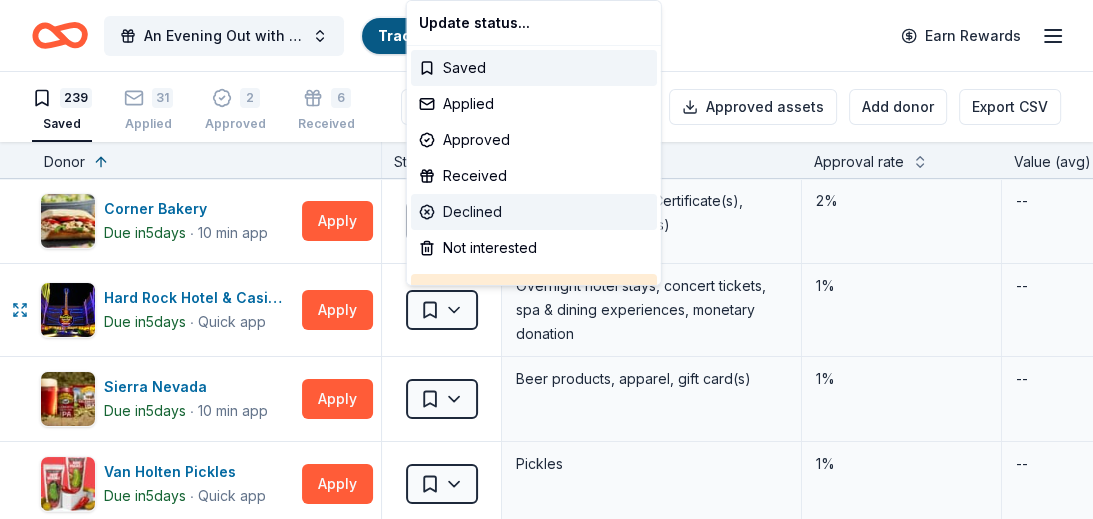 click on "Declined" at bounding box center [534, 212] 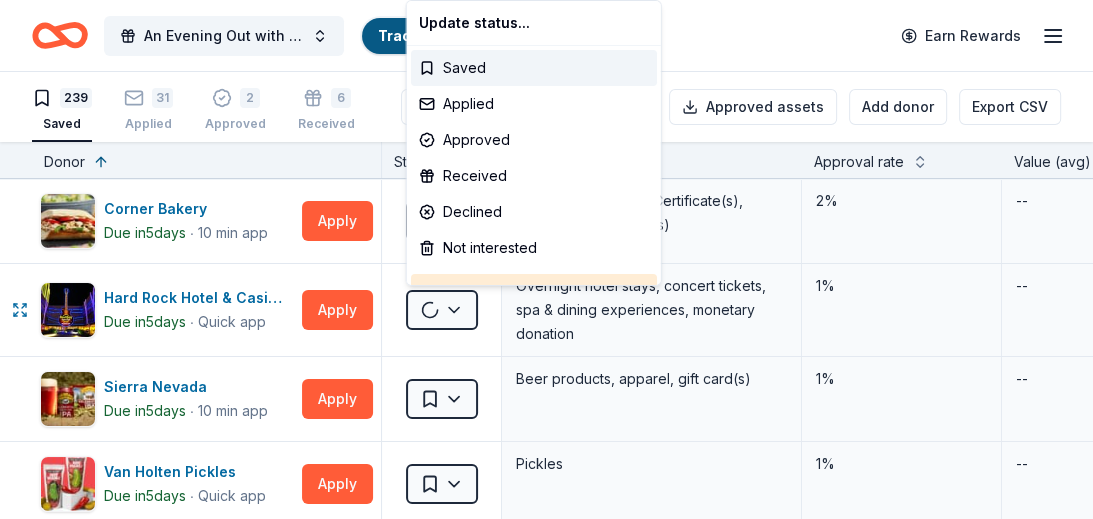 click at bounding box center (529, 107) 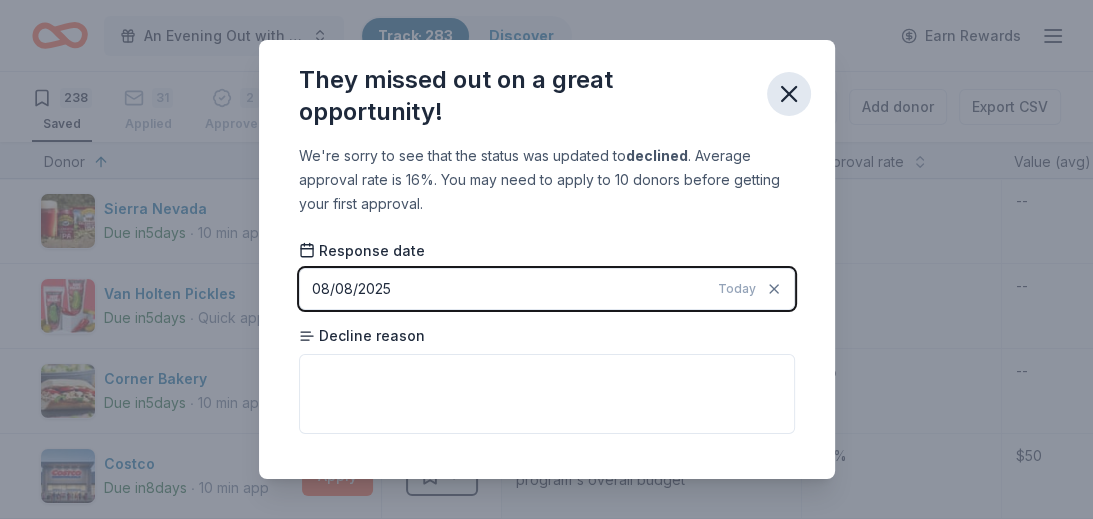 click 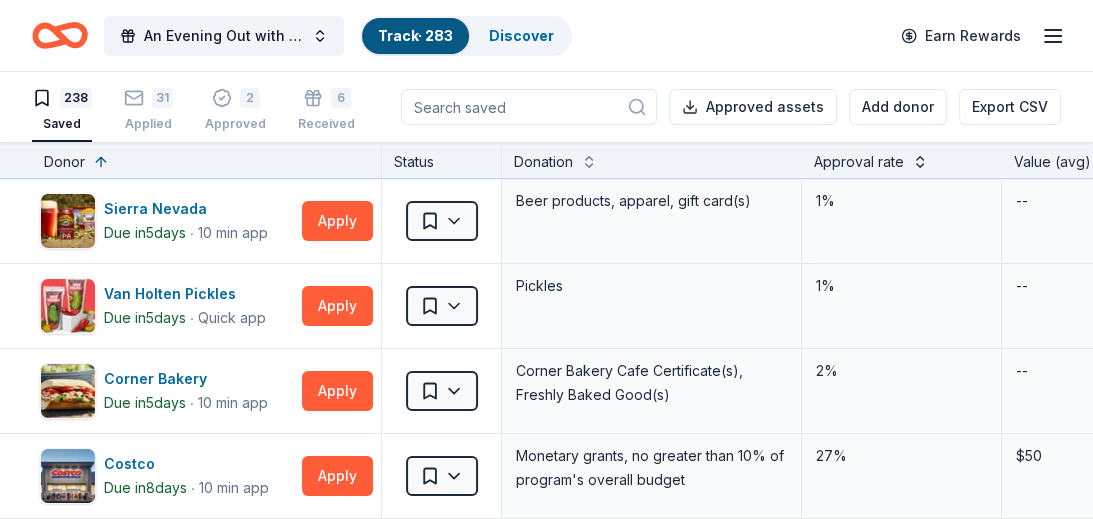 click at bounding box center (920, 160) 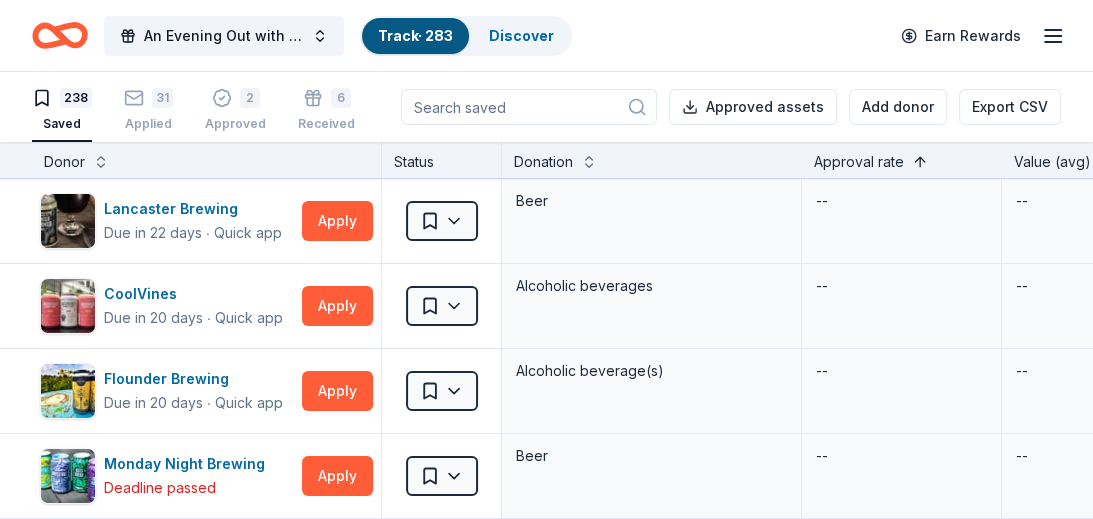 click at bounding box center (920, 160) 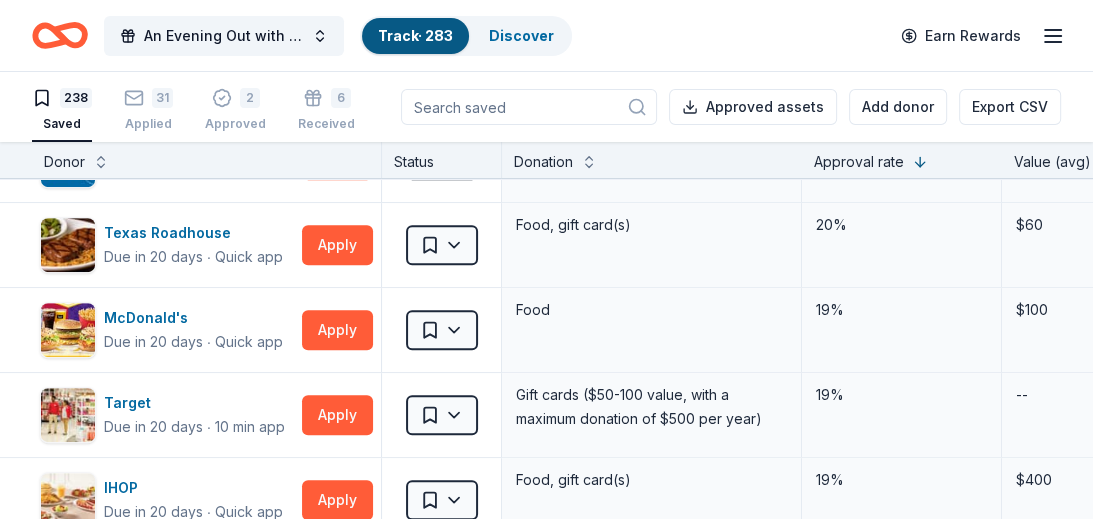 scroll, scrollTop: 658, scrollLeft: 0, axis: vertical 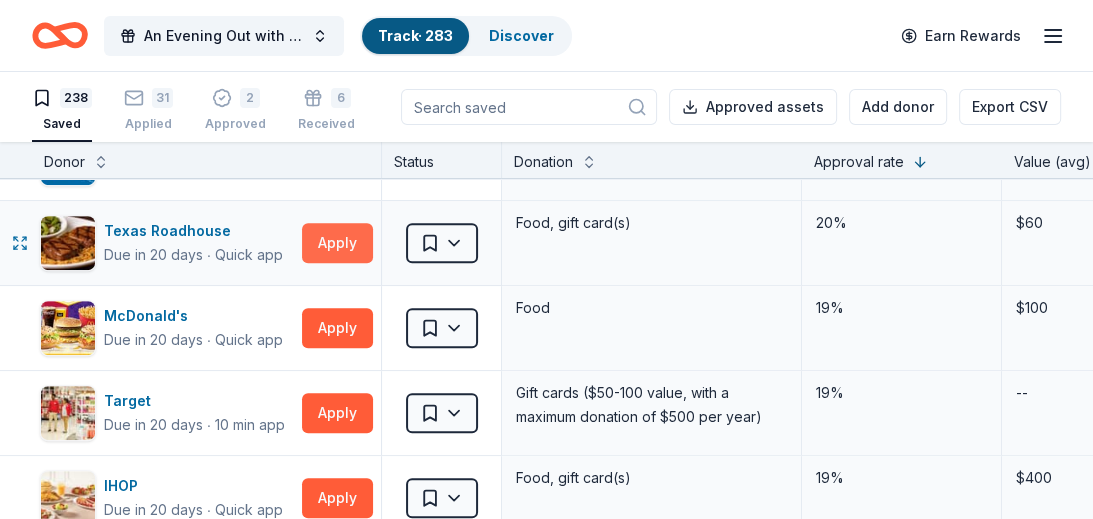 click on "Apply" at bounding box center (337, 243) 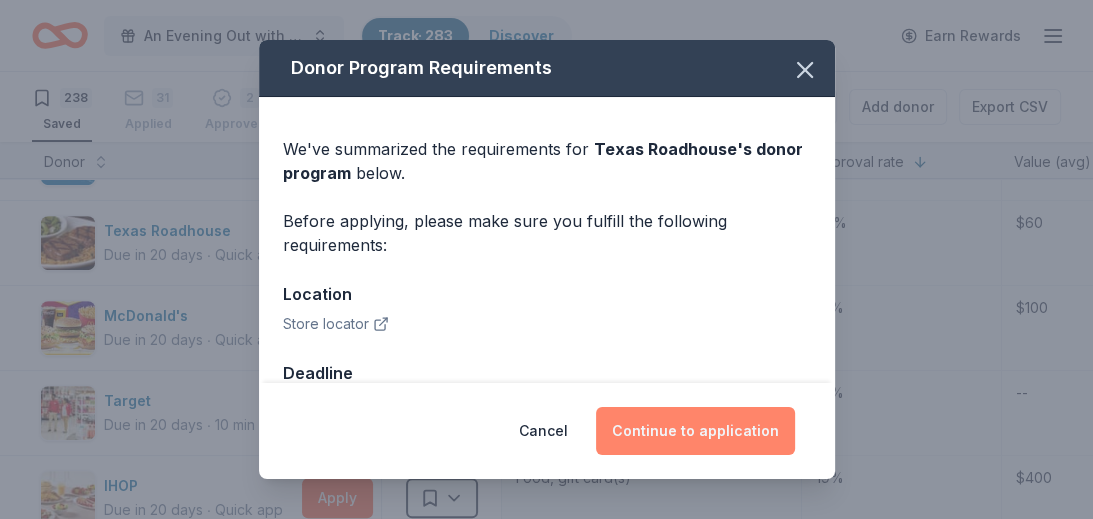 click on "Continue to application" at bounding box center (695, 431) 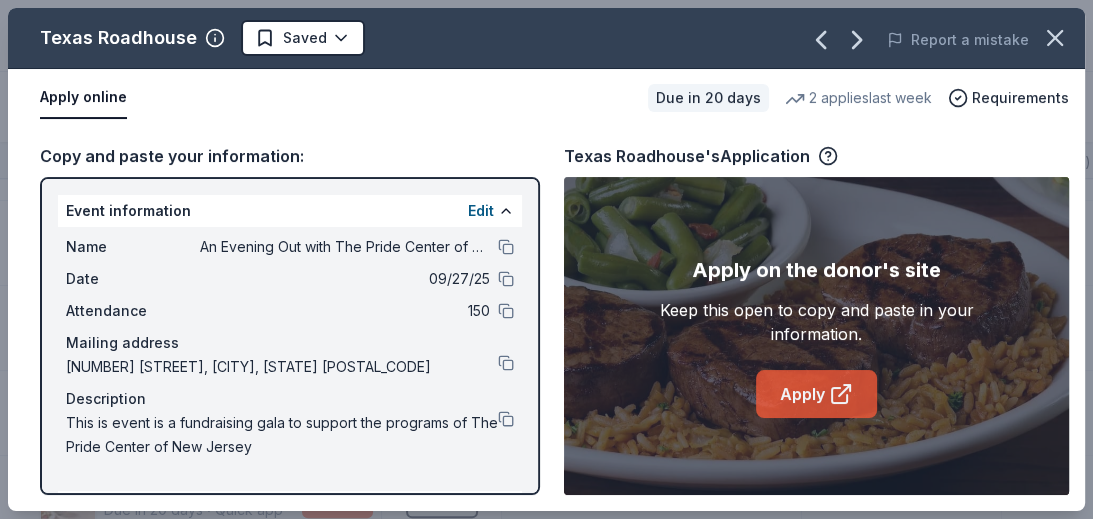 click on "Apply" at bounding box center (816, 394) 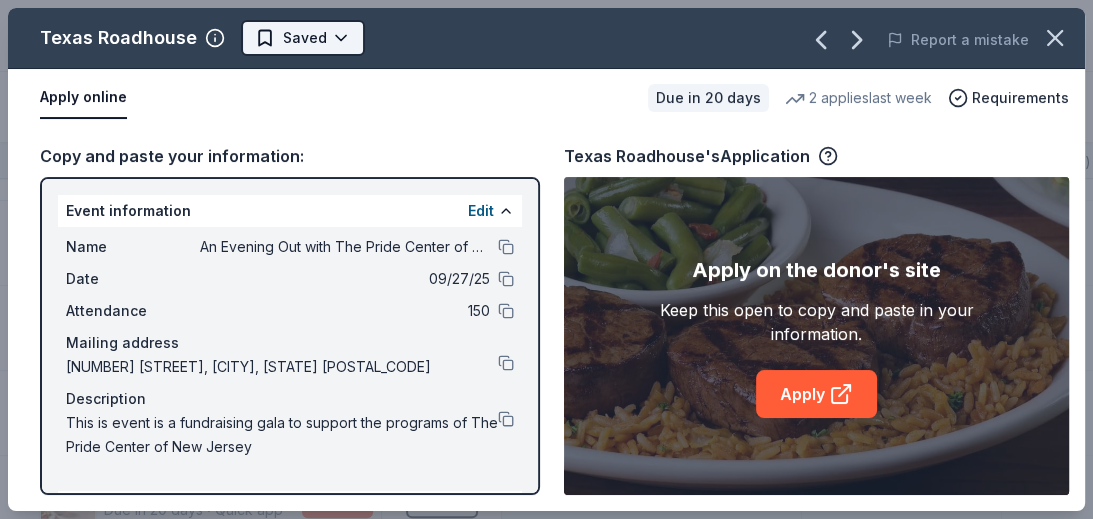 click on "An Evening Out with The Pride Center of NJ Track  · 283 Discover Earn Rewards 238 Saved 31 Applied 2 Approved 6 Received Declined Not interested  Approved assets Add donor Export CSV Donor Status Donation Approval rate Value (avg) Apply method Assignee Notes Nothing Bundt Cakes Due in 20 days ∙ Quick app Apply Saved Donation depends on request 35% -- Phone In person Trader Joe's Due in 29 days ∙ 10 min app Apply Saved Food, beverage product(s), gift card(s) 35% -- In person Dave and Busters Due in 20 days ∙ 10 min app Apply Saved Gift card(s) 28% $60 Phone In person in person -on list freehold Weis Markets Due in 36 days ∙ 10 min app Apply Saved Donation depends on request 27% $50 Website Costco Due in  8  days ∙ 10 min app Apply Saved Monetary grants, no greater than 10% of program's overall budget  27% $50 In person Cheesecake Factory Due in 20 days ∙ 10 min app Apply Saved Gift Card(s)  24% -- In person Benihana Due in 20 days ∙ 10 min app Apply Saved Gift certificate(s) 22% -- Mail ∙ 20%" at bounding box center (546, 259) 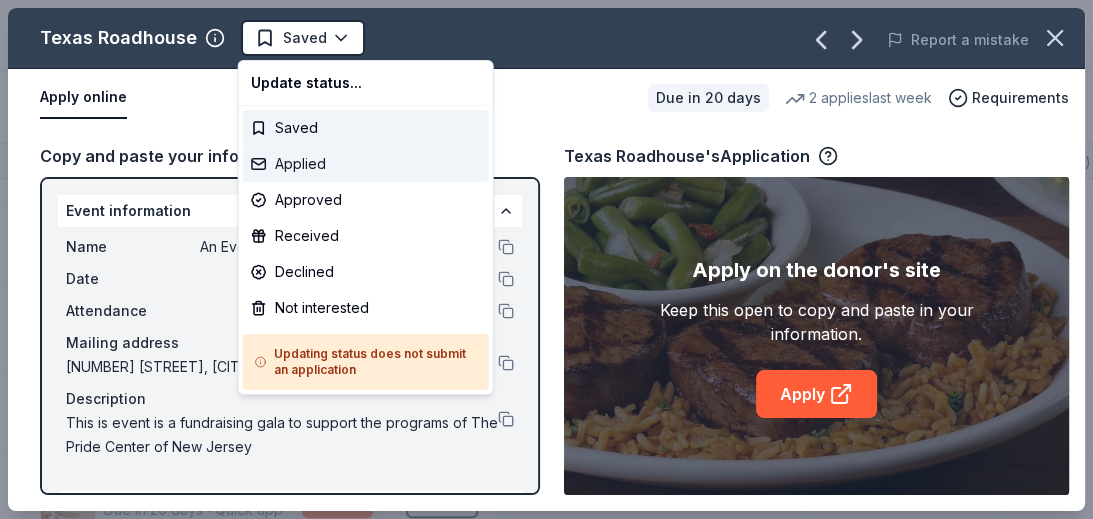 click on "Applied" at bounding box center [366, 164] 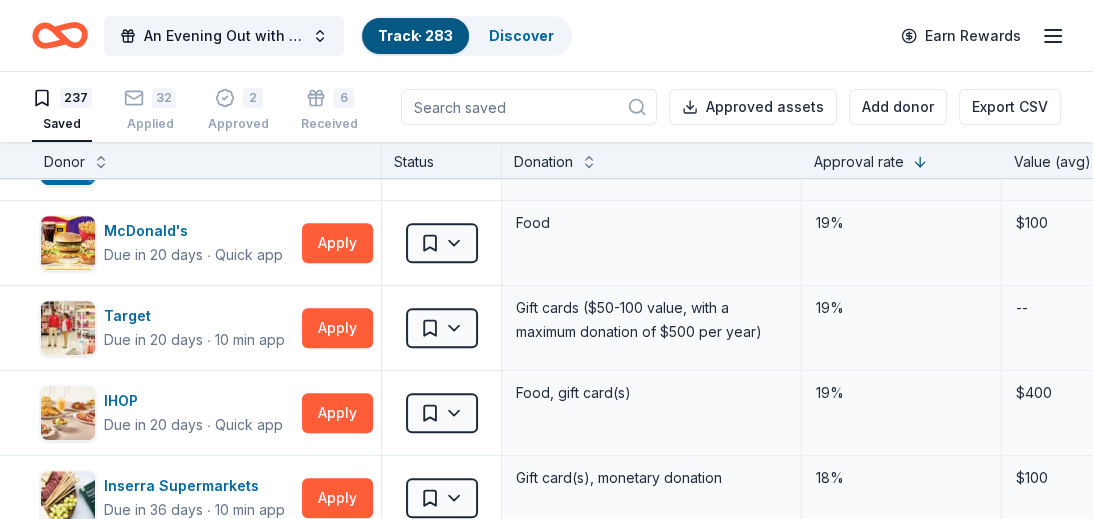 click 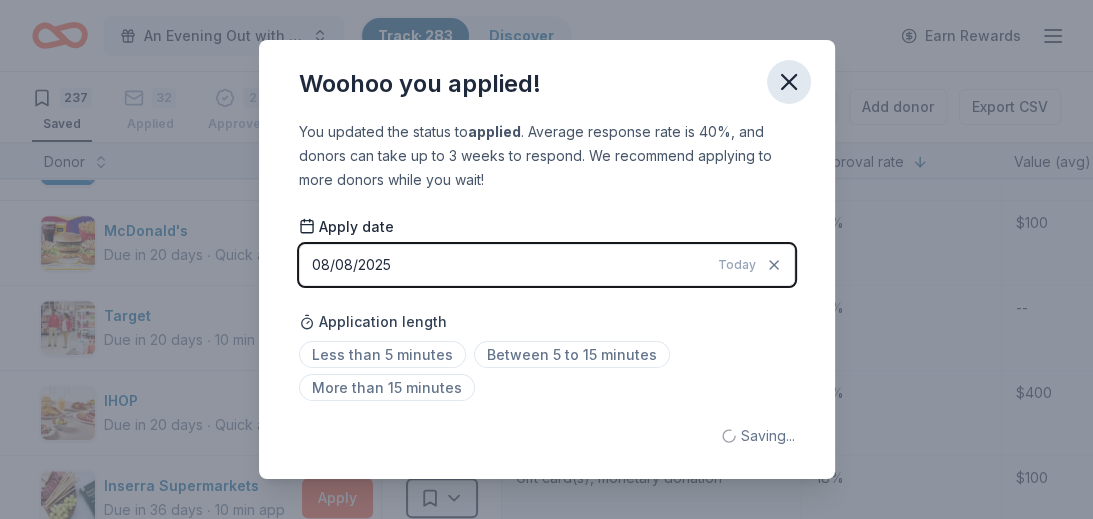 click 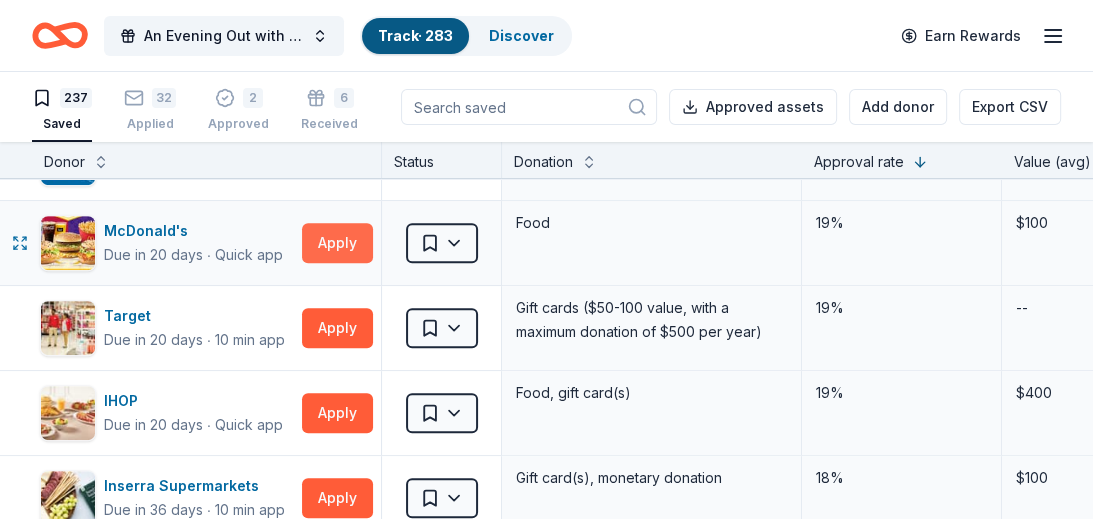 click on "Apply" at bounding box center [337, 243] 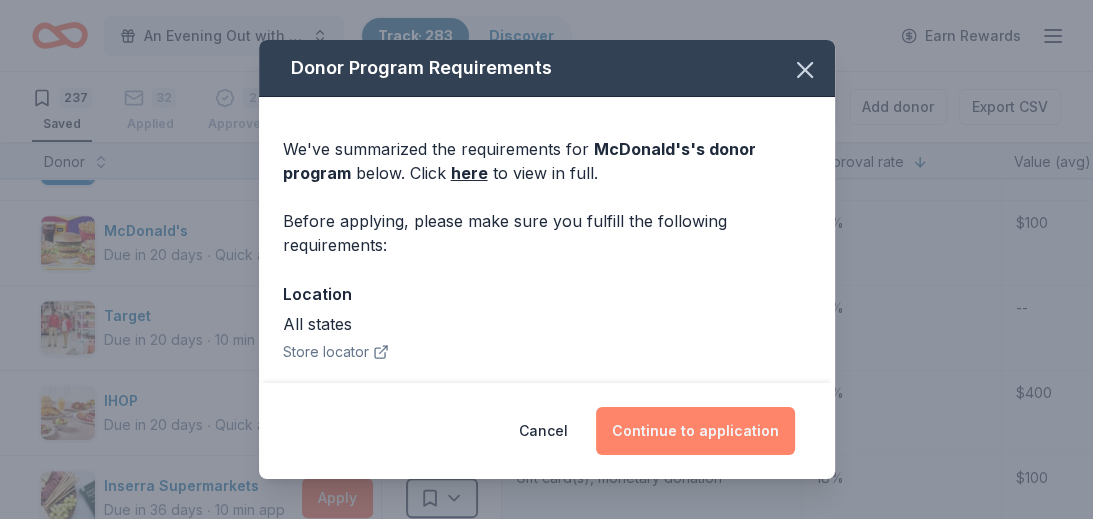 click on "Continue to application" at bounding box center [695, 431] 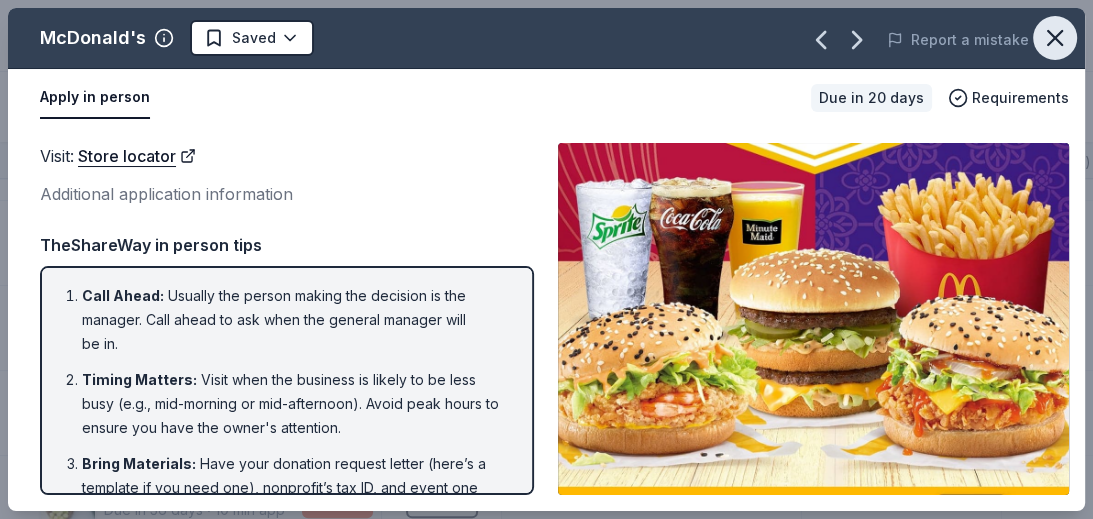 click 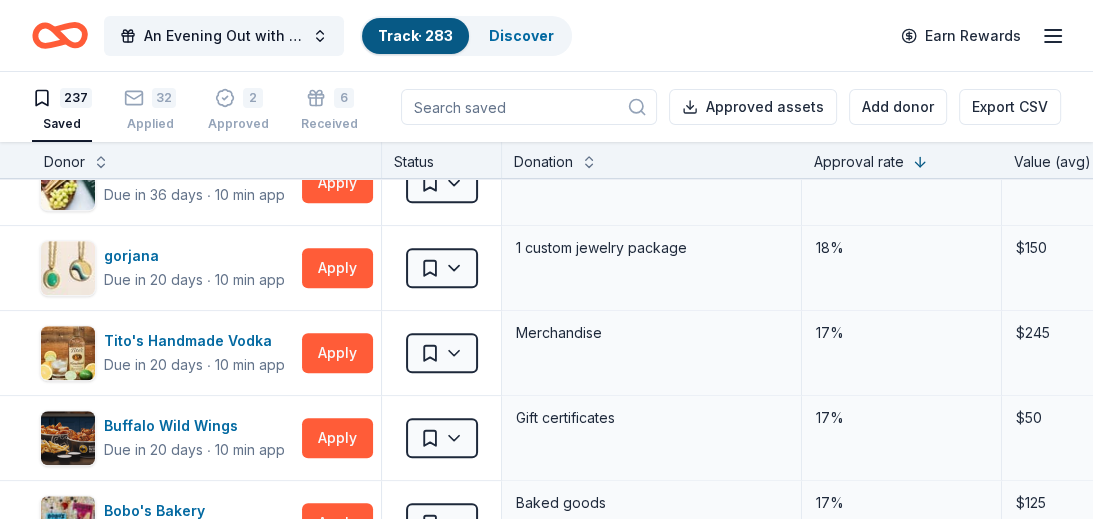 scroll, scrollTop: 972, scrollLeft: 0, axis: vertical 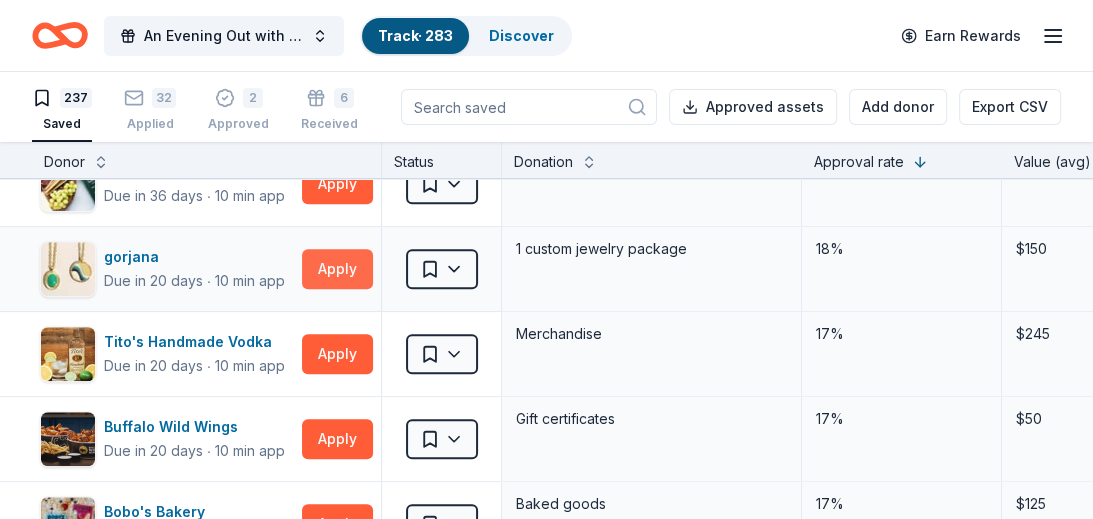 click on "Apply" at bounding box center (337, 269) 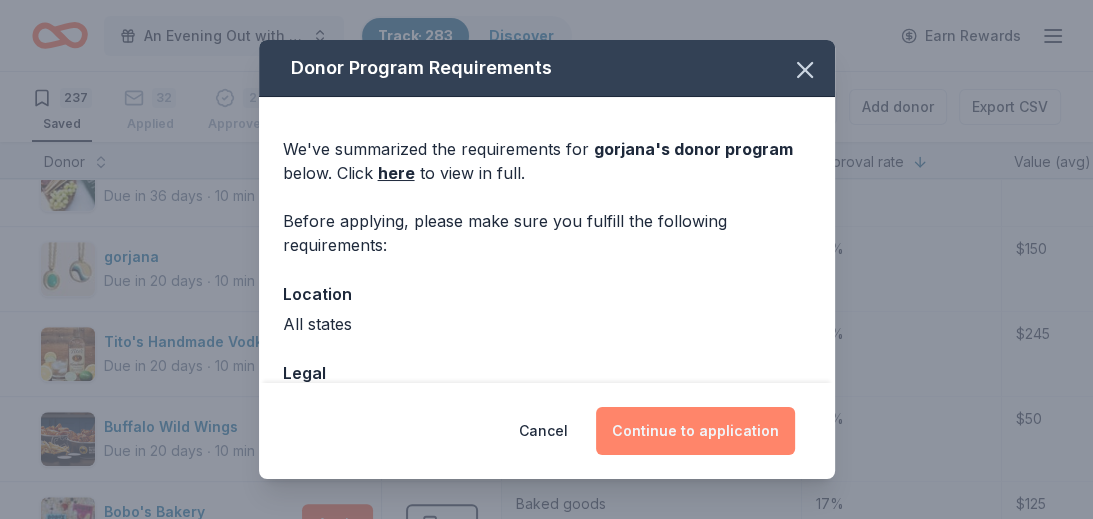 click on "Continue to application" at bounding box center (695, 431) 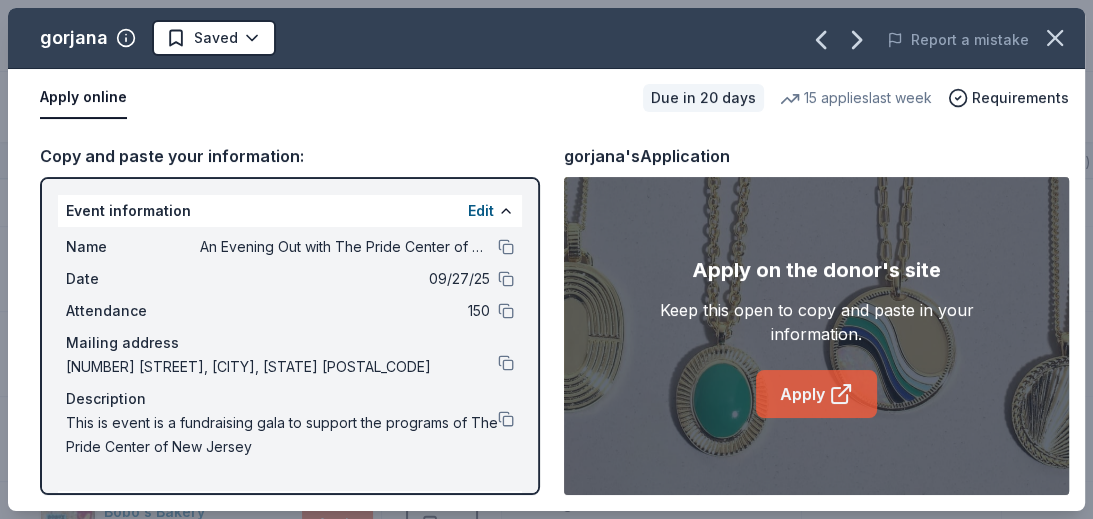 click on "Apply" at bounding box center (816, 394) 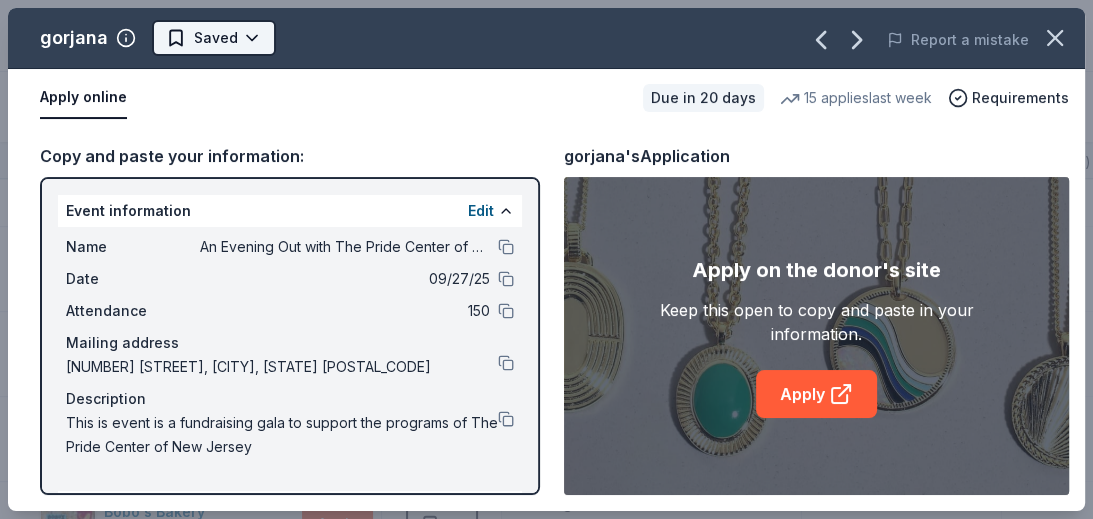 click on "An Evening Out with The Pride Center of NJ Track  · 283 Discover Earn Rewards 237 Saved 32 Applied 2 Approved 6 Received Declined Not interested  Approved assets Add donor Export CSV Donor Status Donation Approval rate Value (avg) Apply method Assignee Notes Nothing Bundt Cakes Due in 20 days ∙ Quick app Apply Saved Donation depends on request 35% -- Phone In person Trader Joe's Due in 29 days ∙ 10 min app Apply Saved Food, beverage product(s), gift card(s) 35% -- In person Dave and Busters Due in 20 days ∙ 10 min app Apply Saved Gift card(s) 28% $60 Phone In person in person -on list freehold Weis Markets Due in 36 days ∙ 10 min app Apply Saved Donation depends on request 27% $50 Website Costco Due in  8  days ∙ 10 min app Apply Saved Monetary grants, no greater than 10% of program's overall budget  27% $50 In person Cheesecake Factory Due in 20 days ∙ 10 min app Apply Saved Gift Card(s)  24% -- In person Benihana Due in 20 days ∙ 10 min app Apply Saved Gift certificate(s) 22% -- Mail ∙ 20%" at bounding box center (546, 259) 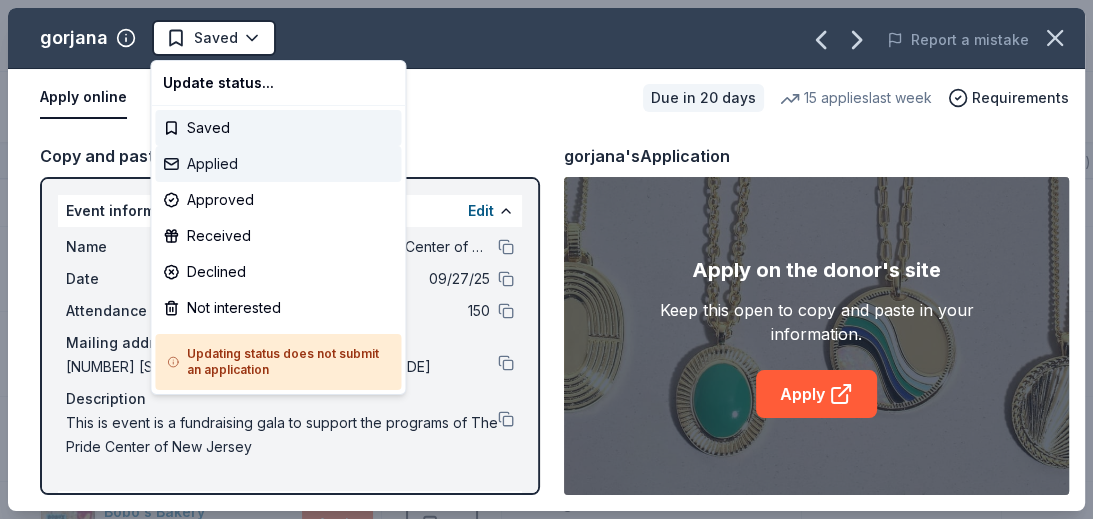 click on "Applied" at bounding box center [278, 164] 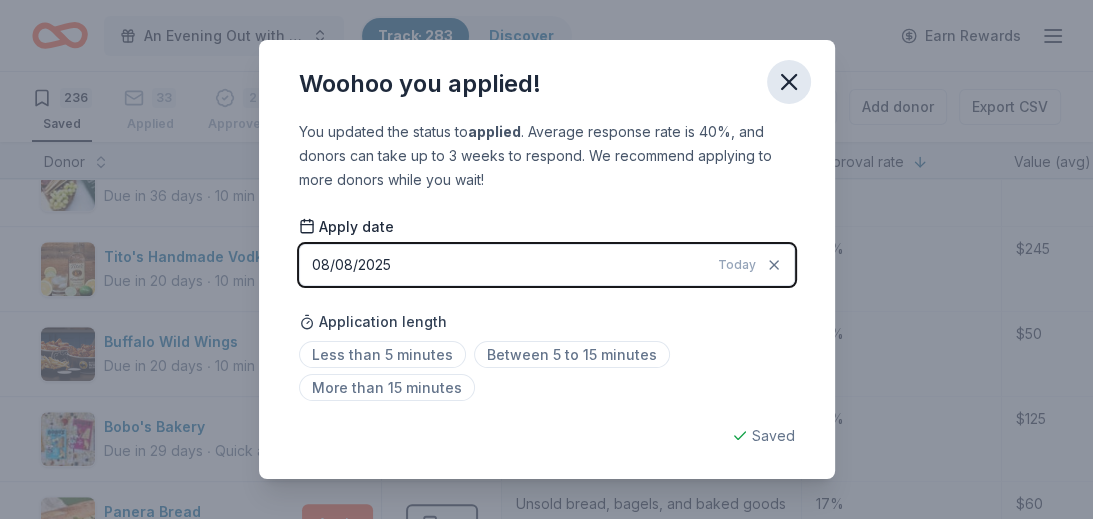 click 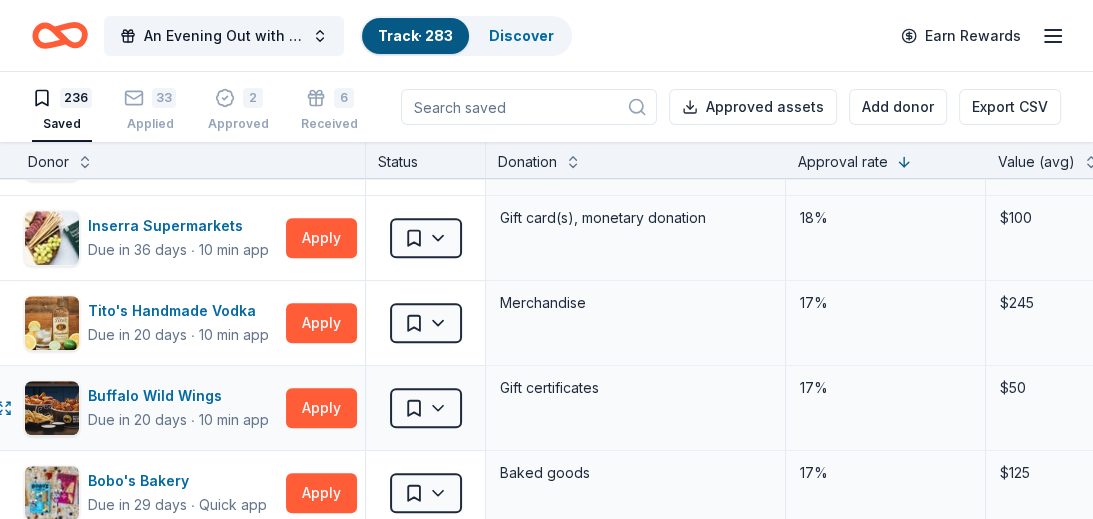 scroll, scrollTop: 918, scrollLeft: 0, axis: vertical 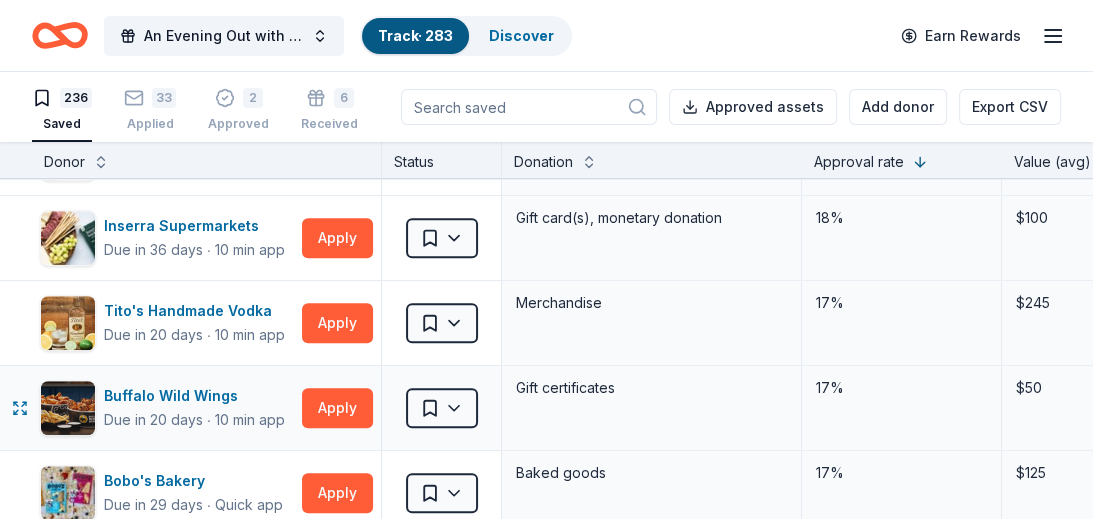 click on "An Evening Out with The Pride Center of NJ Track  · 283 Discover Earn Rewards 236 Saved 33 Applied 2 Approved 6 Received Declined Not interested  Approved assets Add donor Export CSV Donor Status Donation Approval rate Value (avg) Apply method Assignee Notes Nothing Bundt Cakes Due in 20 days ∙ Quick app Apply Saved Donation depends on request 35% -- Phone In person Trader Joe's Due in 29 days ∙ 10 min app Apply Saved Food, beverage product(s), gift card(s) 35% -- In person Dave and Busters Due in 20 days ∙ 10 min app Apply Saved Gift card(s) 28% $60 Phone In person in person -on list freehold Weis Markets Due in 36 days ∙ 10 min app Apply Saved Donation depends on request 27% $50 Website Costco Due in  8  days ∙ 10 min app Apply Saved Monetary grants, no greater than 10% of program's overall budget  27% $50 In person Cheesecake Factory Due in 20 days ∙ 10 min app Apply Saved Gift Card(s)  24% -- In person Benihana Due in 20 days ∙ 10 min app Apply Saved Gift certificate(s) 22% -- Mail ∙ 20%" at bounding box center [546, 259] 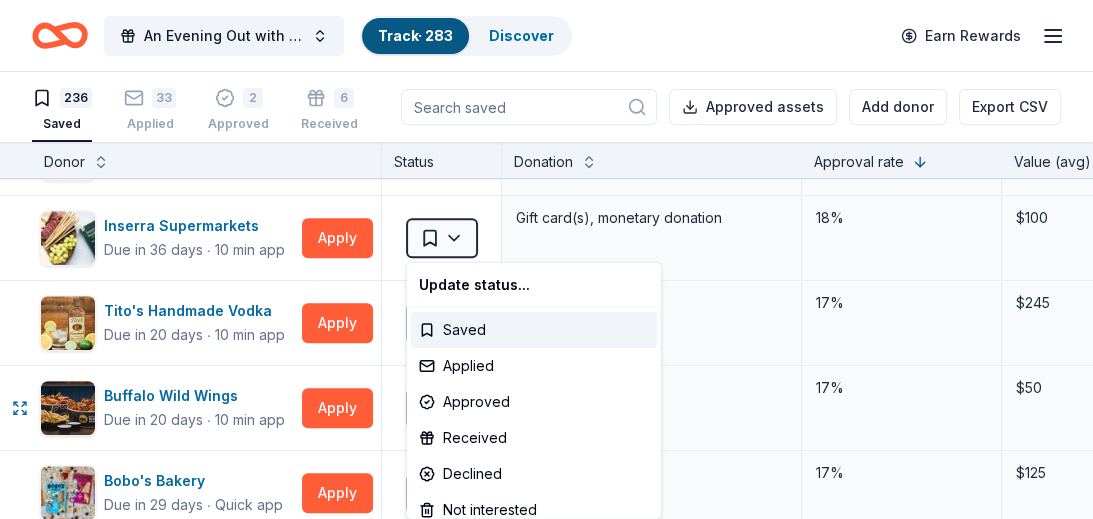 click on "Update status... Saved Applied Approved Received Declined Not interested Updating status does not submit an application" at bounding box center [534, 391] 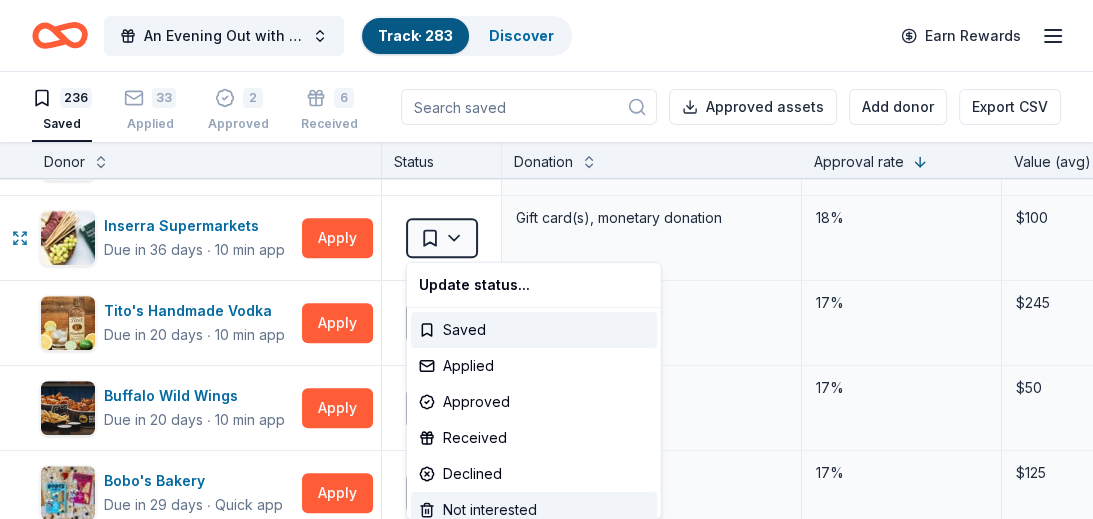 click on "Not interested" at bounding box center [534, 510] 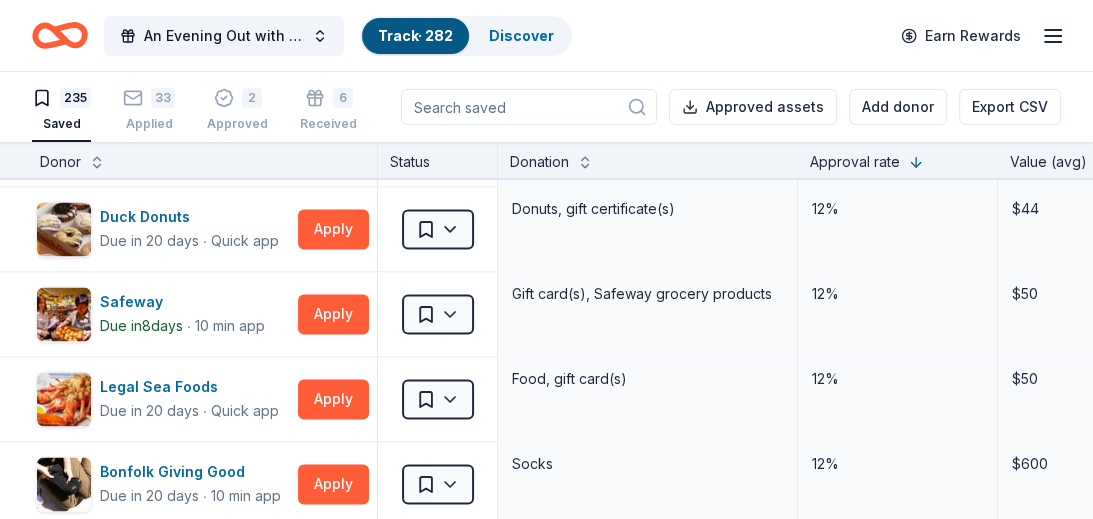 scroll, scrollTop: 2372, scrollLeft: 0, axis: vertical 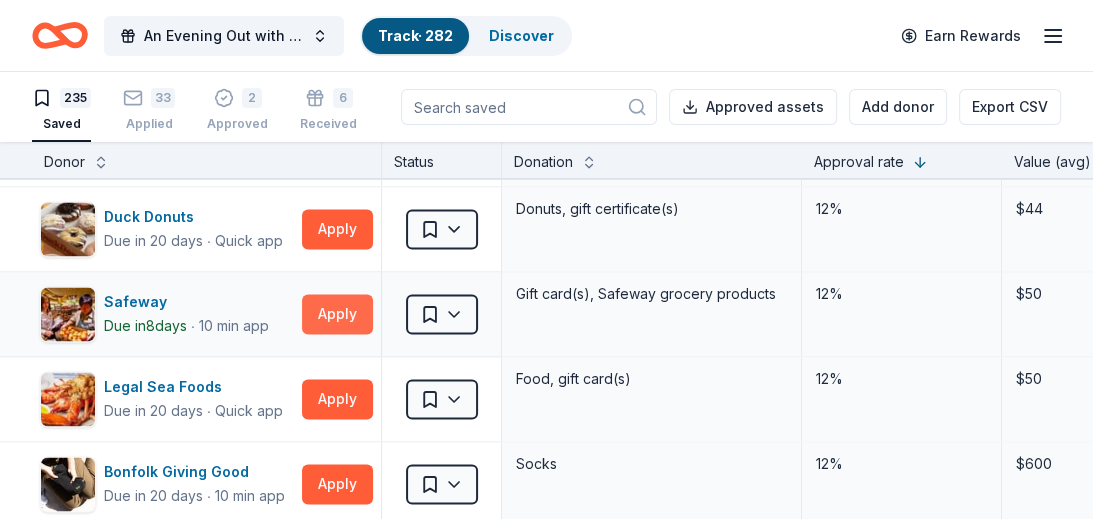 click on "Apply" at bounding box center [337, 314] 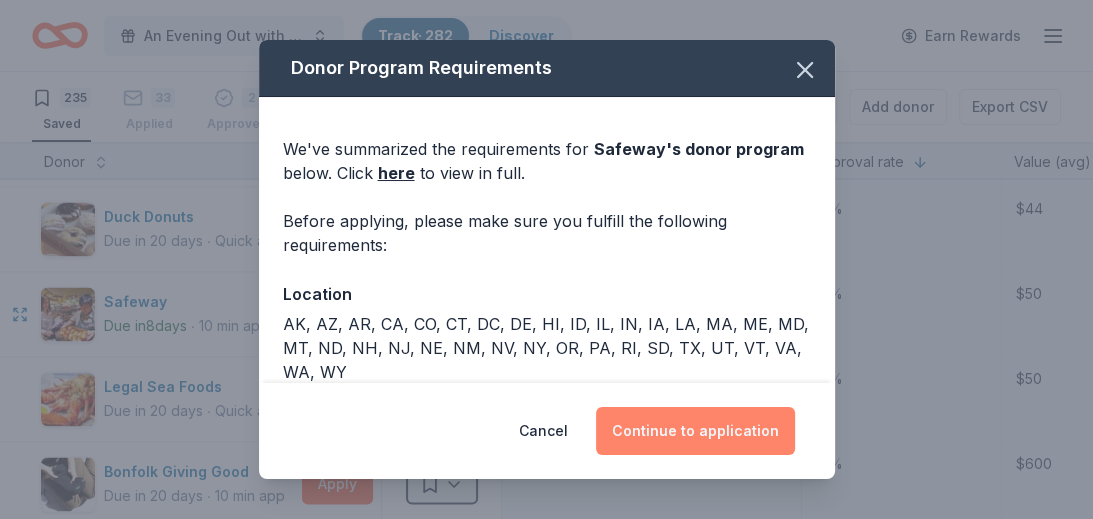 click on "Continue to application" at bounding box center [695, 431] 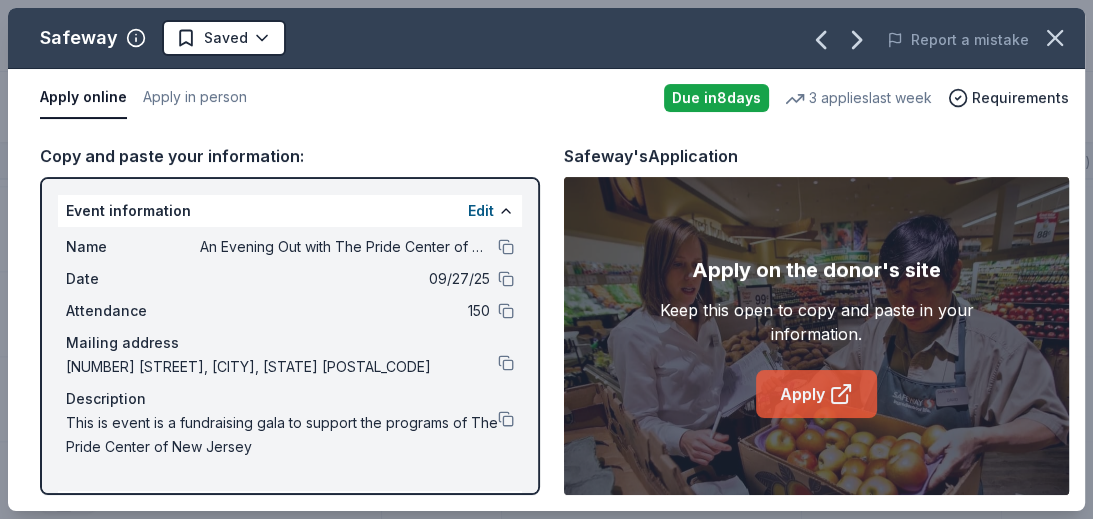 click 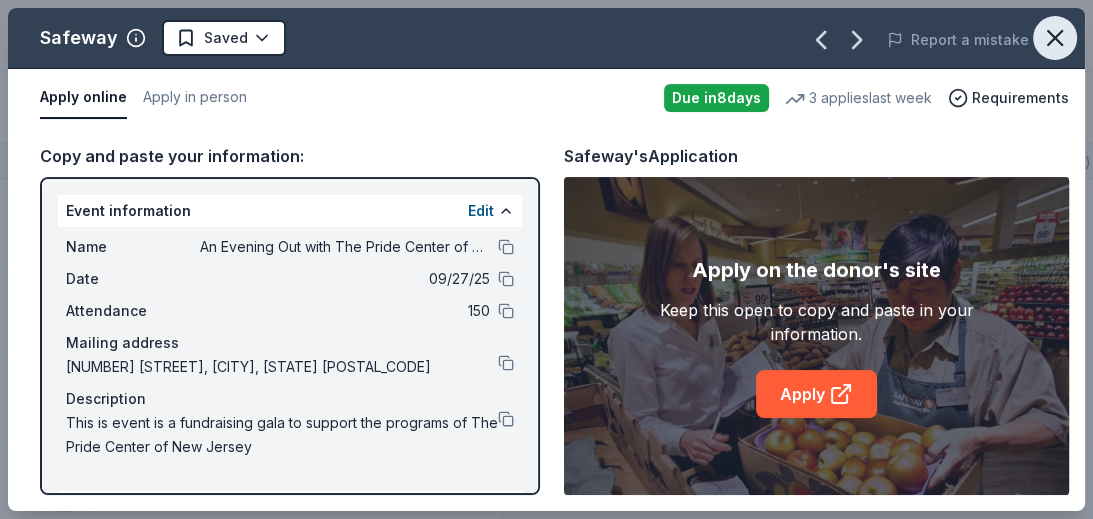 click 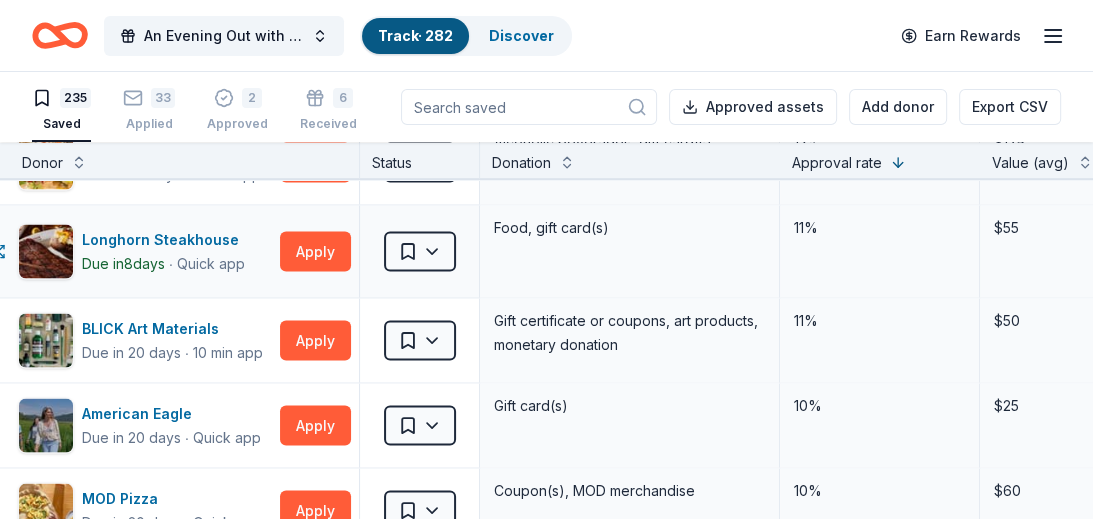scroll, scrollTop: 2864, scrollLeft: 0, axis: vertical 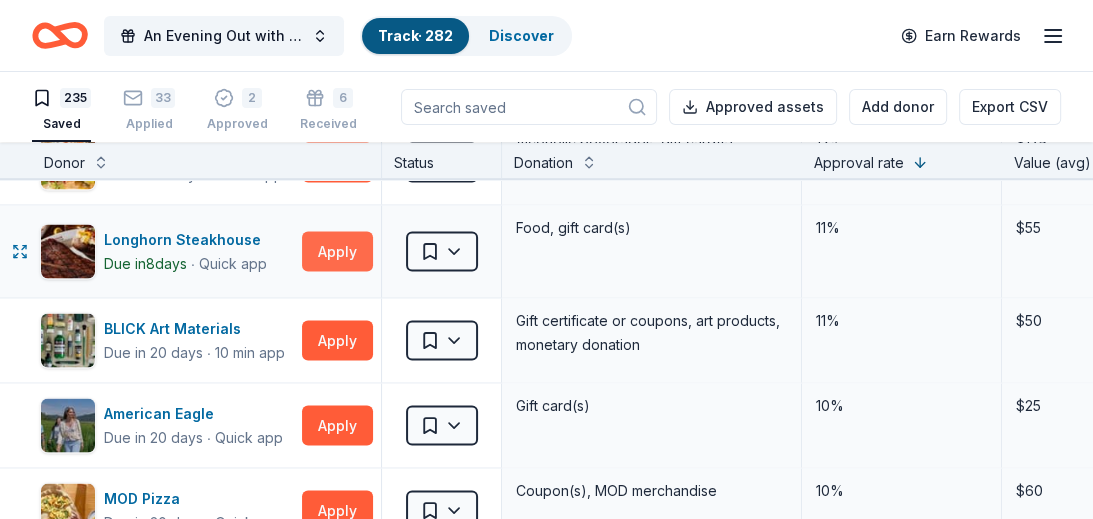 click on "Apply" at bounding box center [337, 251] 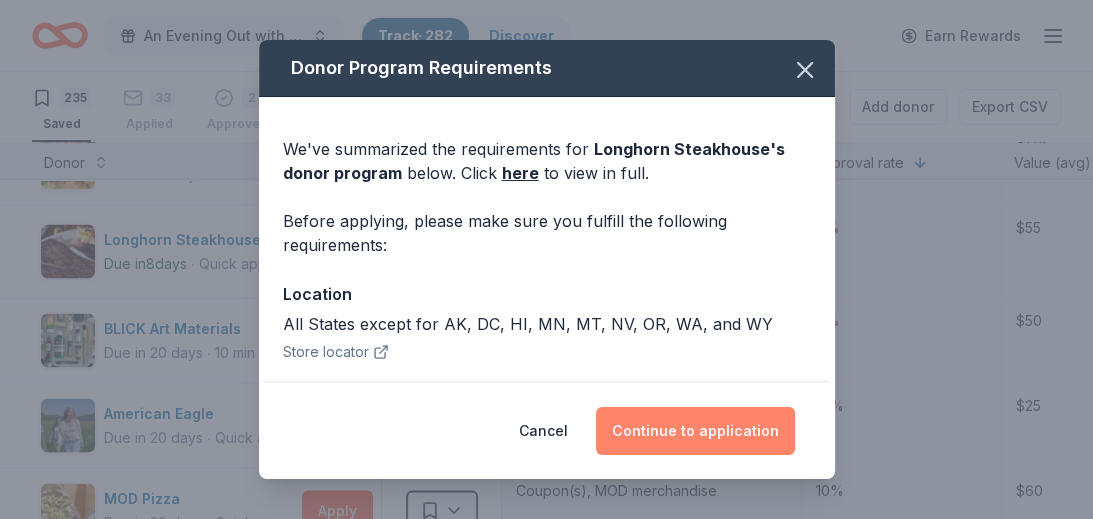 click on "Continue to application" at bounding box center [695, 431] 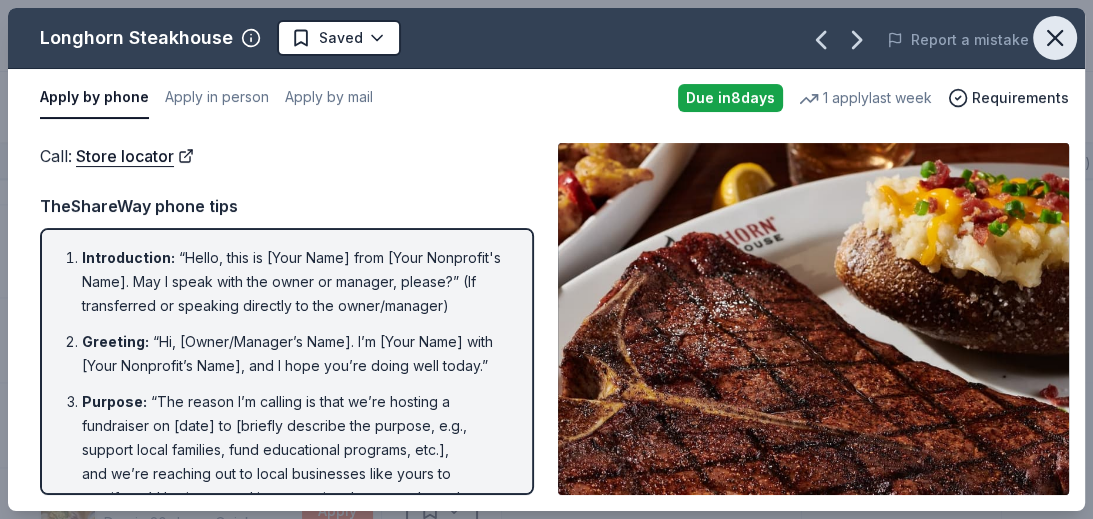 click 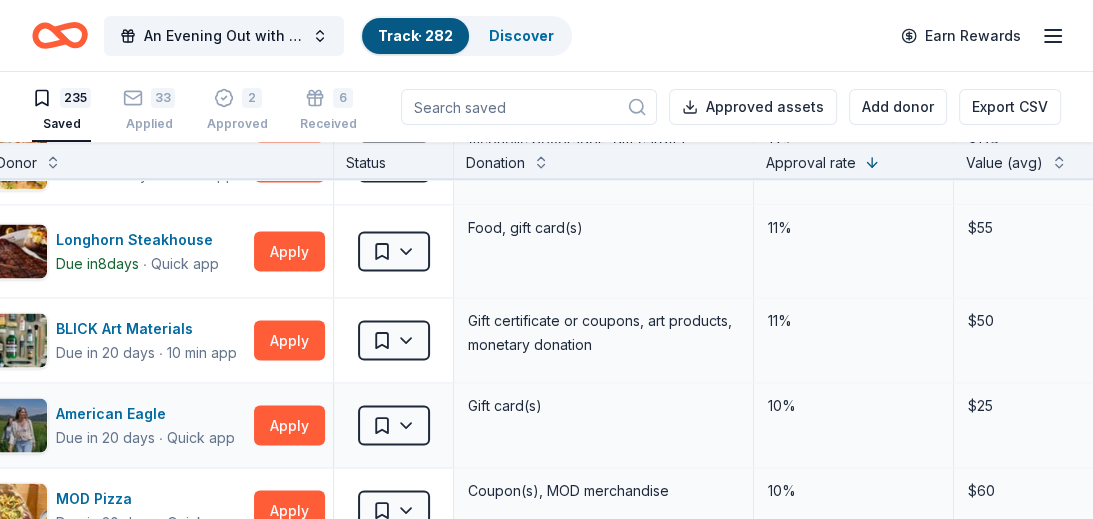 scroll, scrollTop: 2864, scrollLeft: 0, axis: vertical 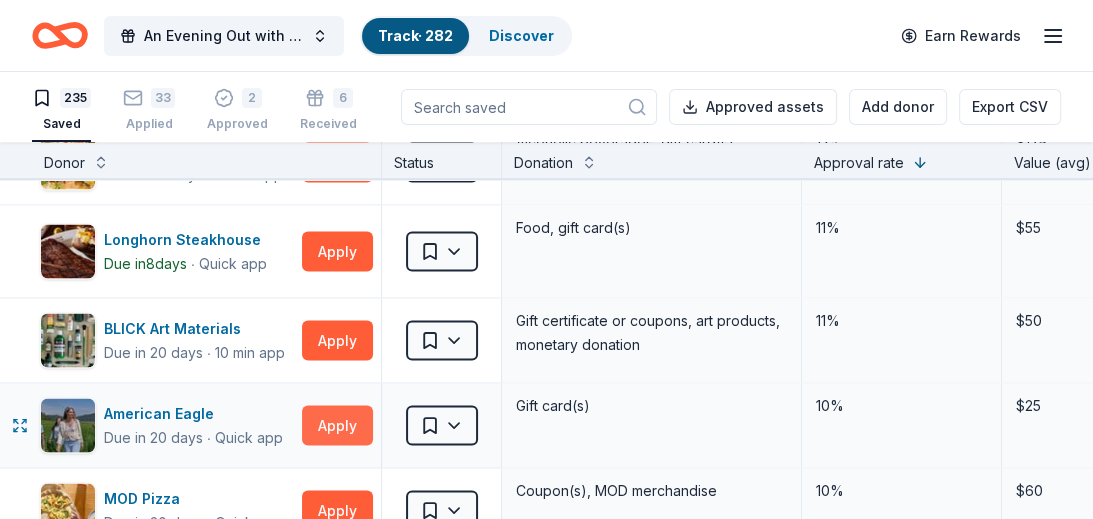 click on "Apply" at bounding box center [337, 425] 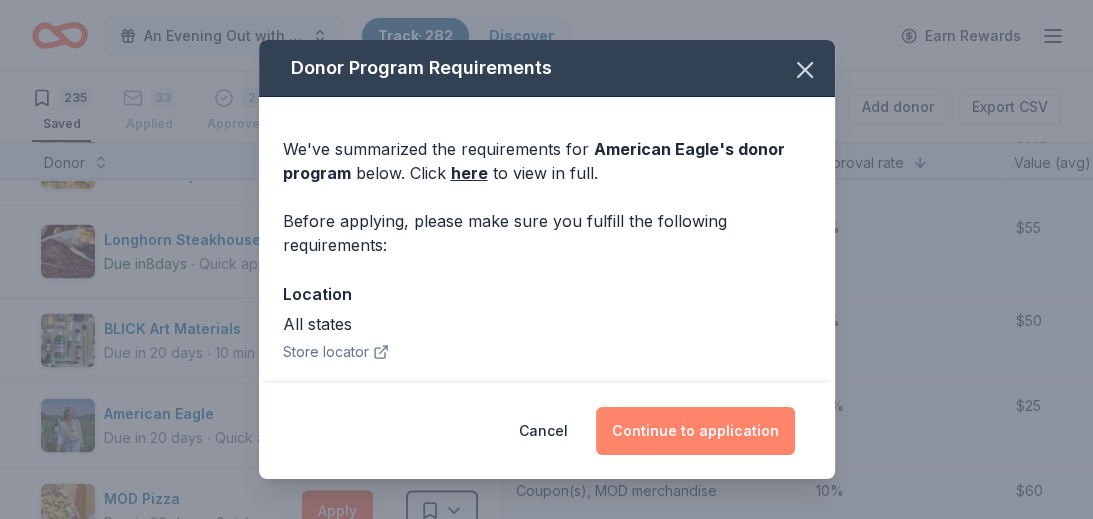 click on "Continue to application" at bounding box center (695, 431) 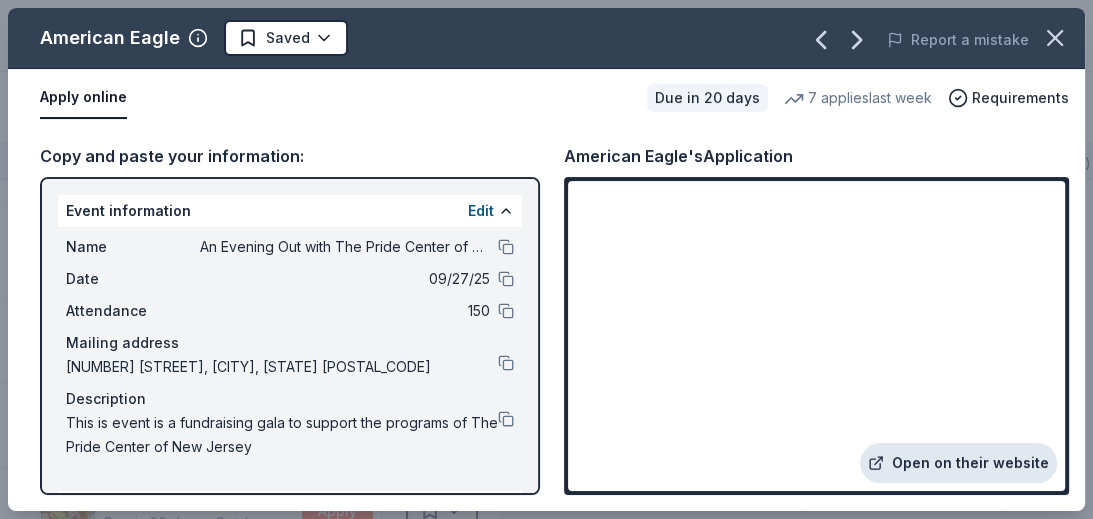 click on "Open on their website" at bounding box center (958, 463) 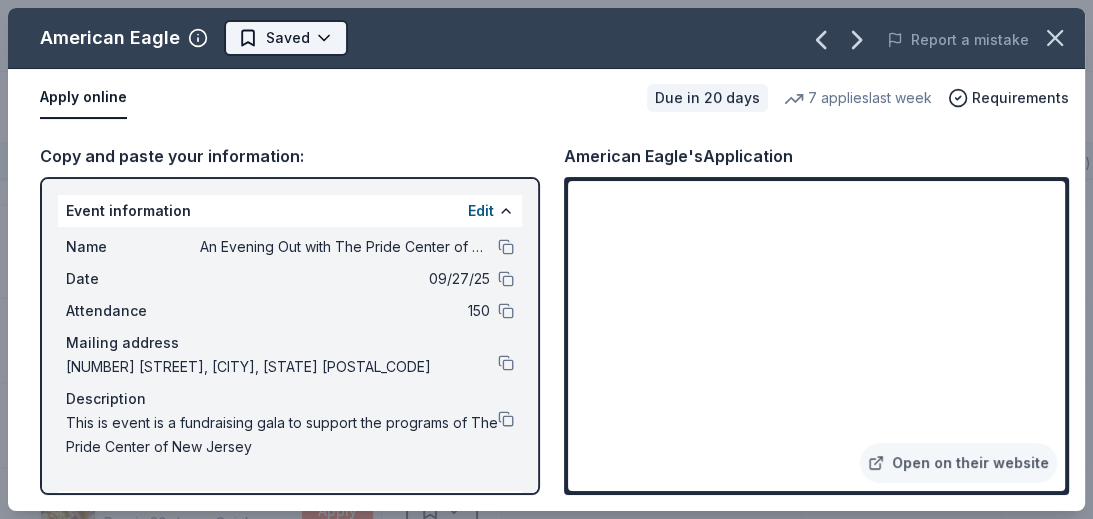 click on "An Evening Out with The Pride Center of NJ Track  · 282 Discover Earn Rewards 235 Saved 33 Applied 2 Approved 6 Received Declined Not interested  Approved assets Add donor Export CSV Donor Status Donation Approval rate Value (avg) Apply method Assignee Notes Nothing Bundt Cakes Due in 20 days ∙ Quick app Apply Saved Donation depends on request 35% -- Phone In person Trader Joe's Due in 29 days ∙ 10 min app Apply Saved Food, beverage product(s), gift card(s) 35% -- In person Dave and Busters Due in 20 days ∙ 10 min app Apply Saved Gift card(s) 28% $60 Phone In person in person -on list freehold Weis Markets Due in 36 days ∙ 10 min app Apply Saved Donation depends on request 27% $50 Website Costco Due in  8  days ∙ 10 min app Apply Saved Monetary grants, no greater than 10% of program's overall budget  27% $50 In person Cheesecake Factory Due in 20 days ∙ 10 min app Apply Saved Gift Card(s)  24% -- In person Benihana Due in 20 days ∙ 10 min app Apply Saved Gift certificate(s) 22% -- Mail ∙ 20%" at bounding box center (546, 259) 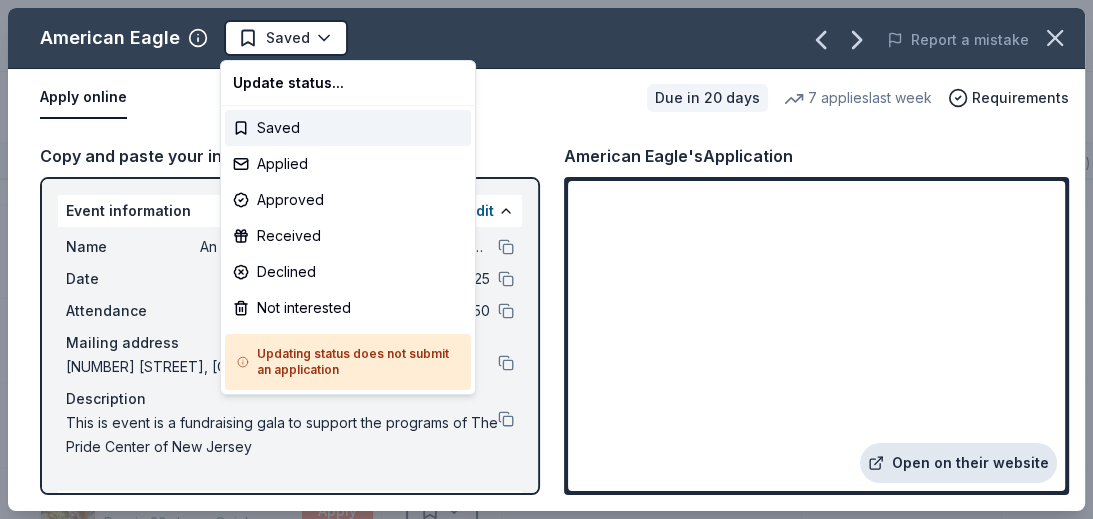 click on "An Evening Out with The Pride Center of NJ Track  · 282 Discover Earn Rewards 235 Saved 33 Applied 2 Approved 6 Received Declined Not interested  Approved assets Add donor Export CSV Donor Status Donation Approval rate Value (avg) Apply method Assignee Notes Nothing Bundt Cakes Due in 20 days ∙ Quick app Apply Saved Donation depends on request 35% -- Phone In person Trader Joe's Due in 29 days ∙ 10 min app Apply Saved Food, beverage product(s), gift card(s) 35% -- In person Dave and Busters Due in 20 days ∙ 10 min app Apply Saved Gift card(s) 28% $60 Phone In person in person -on list freehold Weis Markets Due in 36 days ∙ 10 min app Apply Saved Donation depends on request 27% $50 Website Costco Due in  8  days ∙ 10 min app Apply Saved Monetary grants, no greater than 10% of program's overall budget  27% $50 In person Cheesecake Factory Due in 20 days ∙ 10 min app Apply Saved Gift Card(s)  24% -- In person Benihana Due in 20 days ∙ 10 min app Apply Saved Gift certificate(s) 22% -- Mail ∙ 20%" at bounding box center (546, 259) 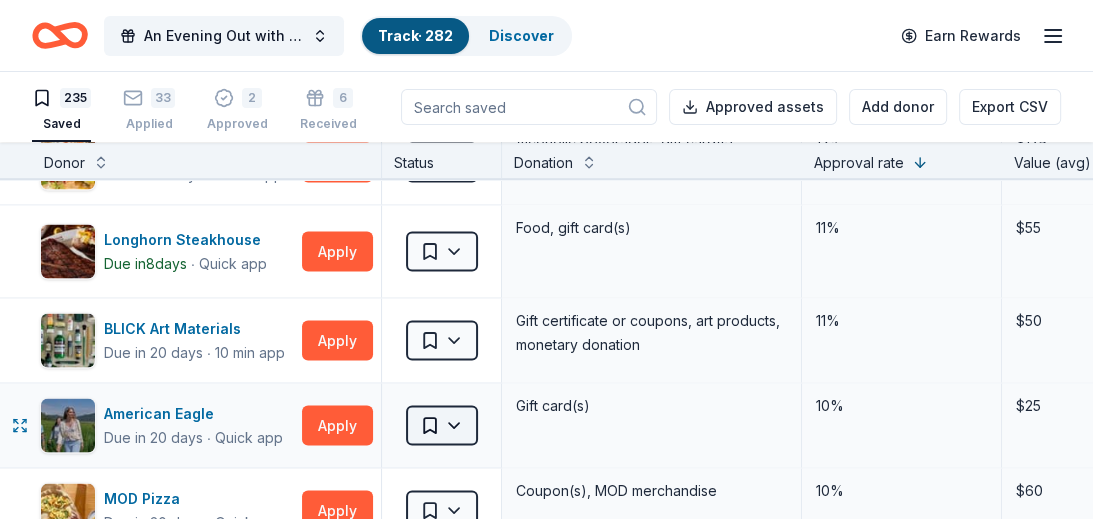 click on "An Evening Out with The Pride Center of NJ Track  · 282 Discover Earn Rewards 235 Saved 33 Applied 2 Approved 6 Received Declined Not interested  Approved assets Add donor Export CSV Donor Status Donation Approval rate Value (avg) Apply method Assignee Notes Nothing Bundt Cakes Due in 20 days ∙ Quick app Apply Saved Donation depends on request 35% -- Phone In person Trader Joe's Due in 29 days ∙ 10 min app Apply Saved Food, beverage product(s), gift card(s) 35% -- In person Dave and Busters Due in 20 days ∙ 10 min app Apply Saved Gift card(s) 28% $60 Phone In person in person -on list freehold Weis Markets Due in 36 days ∙ 10 min app Apply Saved Donation depends on request 27% $50 Website Costco Due in  8  days ∙ 10 min app Apply Saved Monetary grants, no greater than 10% of program's overall budget  27% $50 In person Cheesecake Factory Due in 20 days ∙ 10 min app Apply Saved Gift Card(s)  24% -- In person Benihana Due in 20 days ∙ 10 min app Apply Saved Gift certificate(s) 22% -- Mail ∙ 20%" at bounding box center [546, 259] 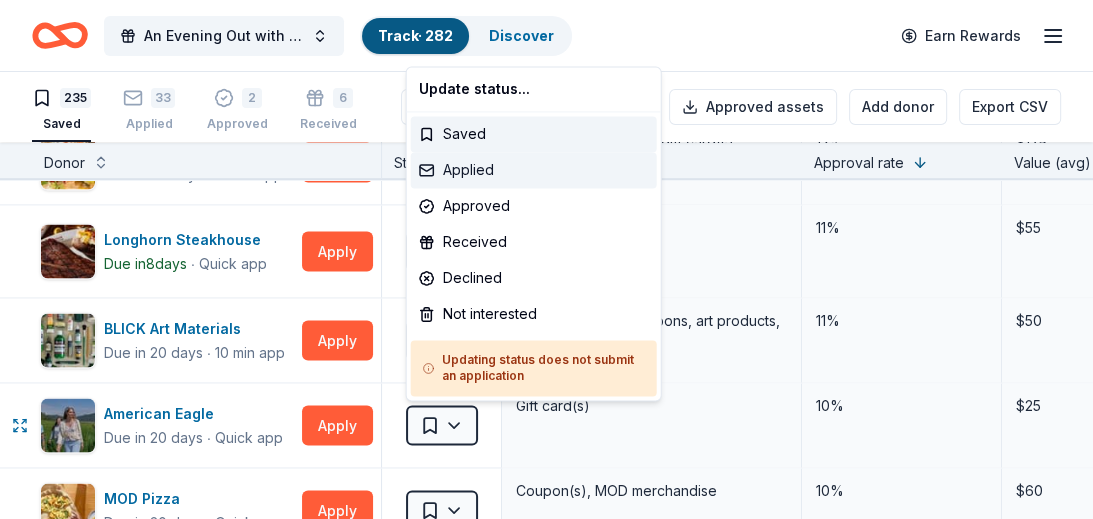 click on "Applied" at bounding box center [534, 170] 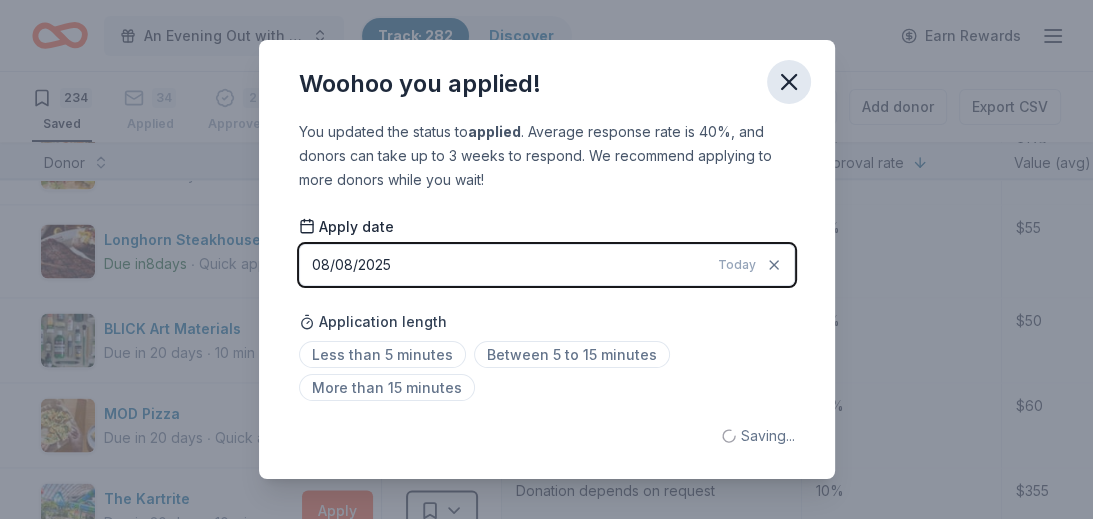 click 